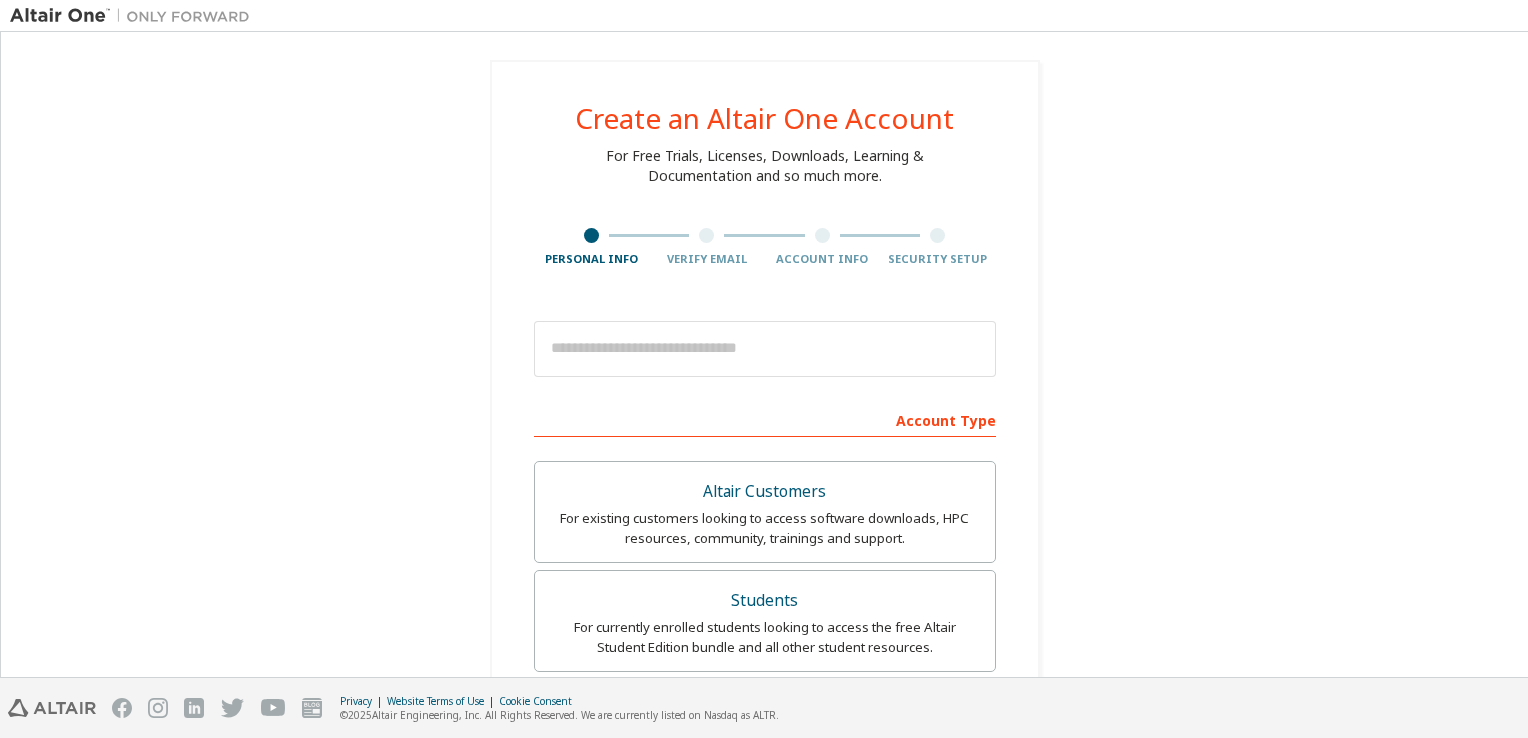scroll, scrollTop: 0, scrollLeft: 0, axis: both 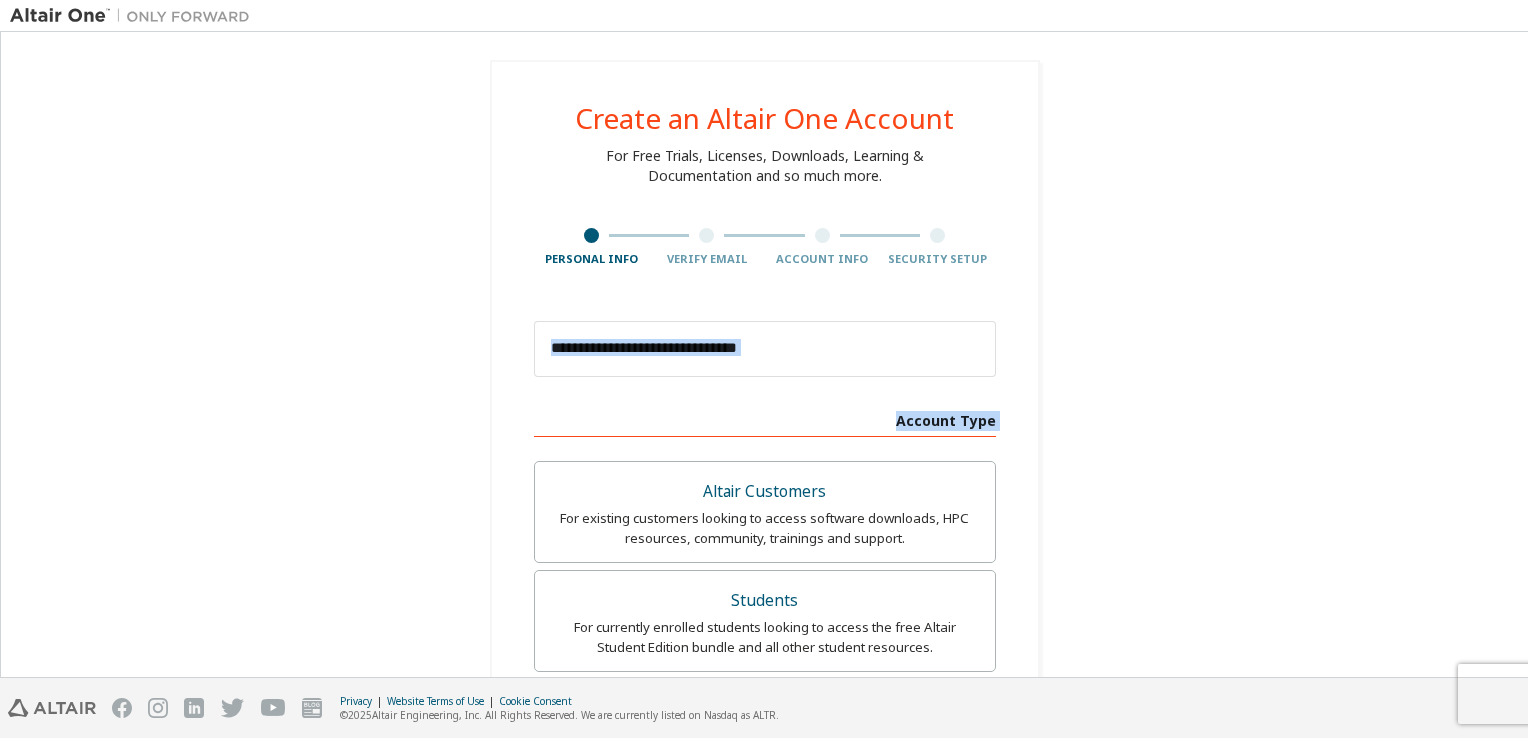 drag, startPoint x: 0, startPoint y: 0, endPoint x: 285, endPoint y: 430, distance: 515.87305 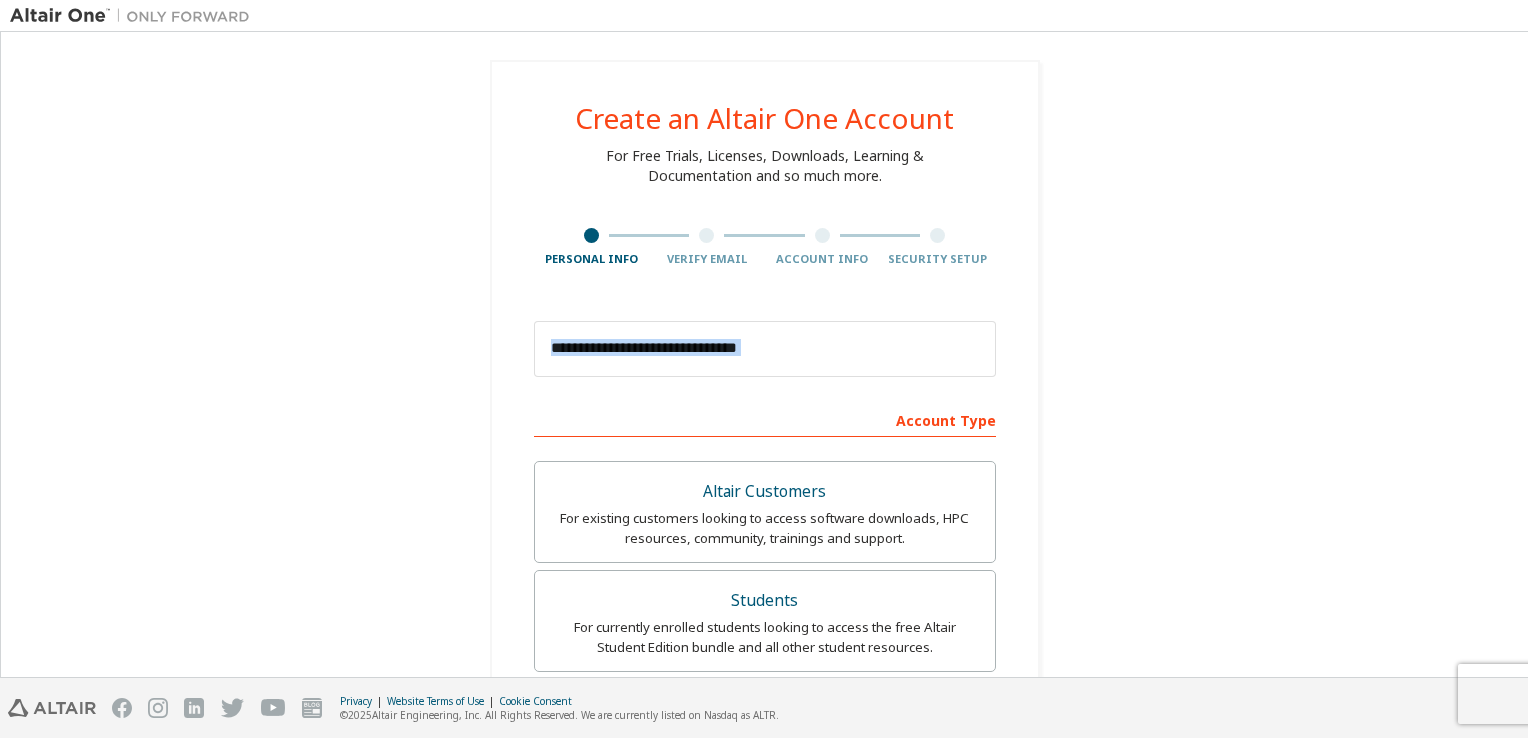 click on "Create an Altair One Account For Free Trials, Licenses, Downloads, Learning &  Documentation and so much more. Personal Info Verify Email Account Info Security Setup This is a federated email. No need to register a new account. You should be able to  login  by using your company's SSO credentials. Email already exists. Please try to  login  instead. Account Type Altair Customers For existing customers looking to access software downloads, HPC resources, community, trainings and support. Students For currently enrolled students looking to access the free Altair Student Edition bundle and all other student resources. Faculty For faculty & administrators of academic institutions administering students and accessing software for academic purposes. Everyone else For individuals, businesses and everyone else looking to try Altair software and explore our product offerings. Your Profile First Name Last Name Job Title Please provide State/Province to help us route sales and support resources to you more efficiently." at bounding box center [764, 649] 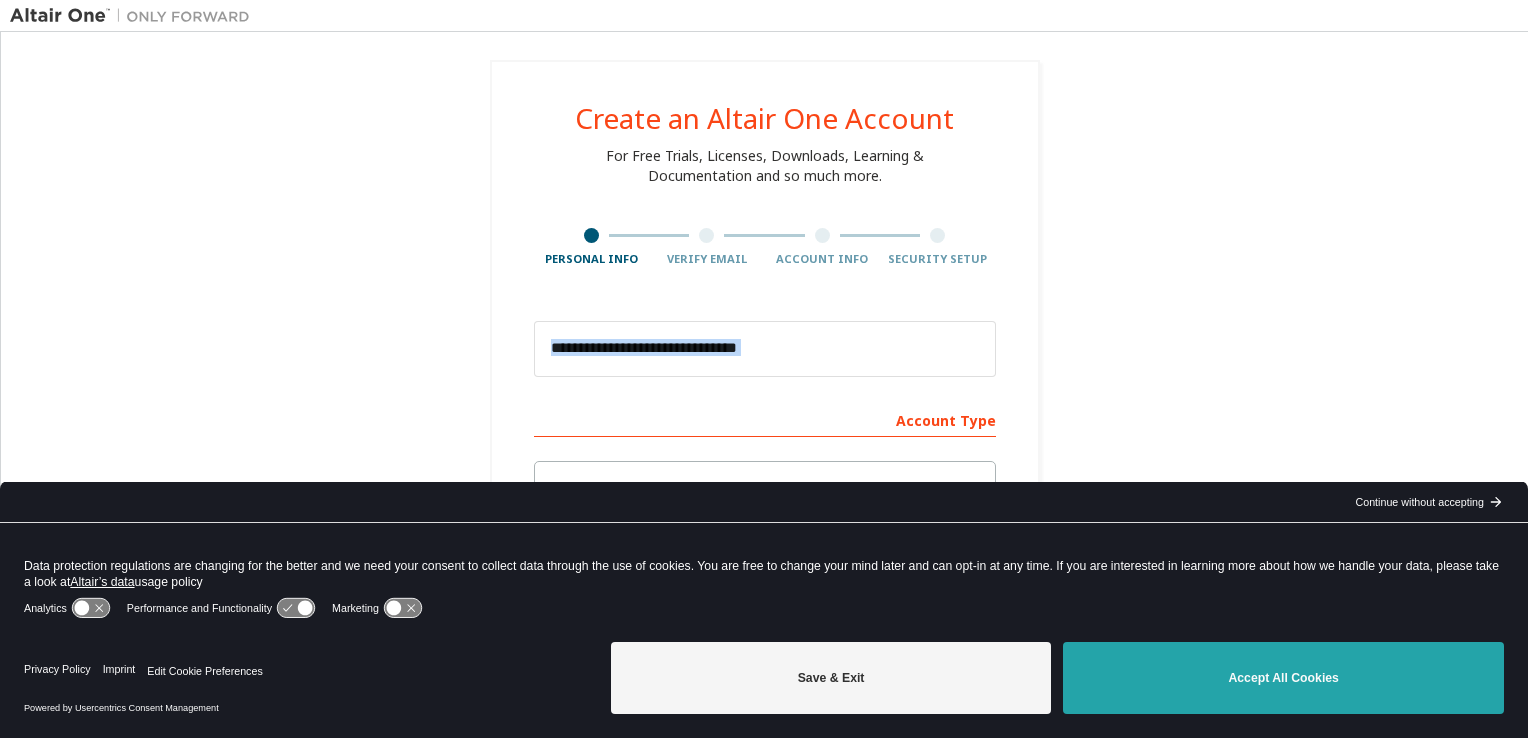 click on "Accept All Cookies" at bounding box center (1283, 678) 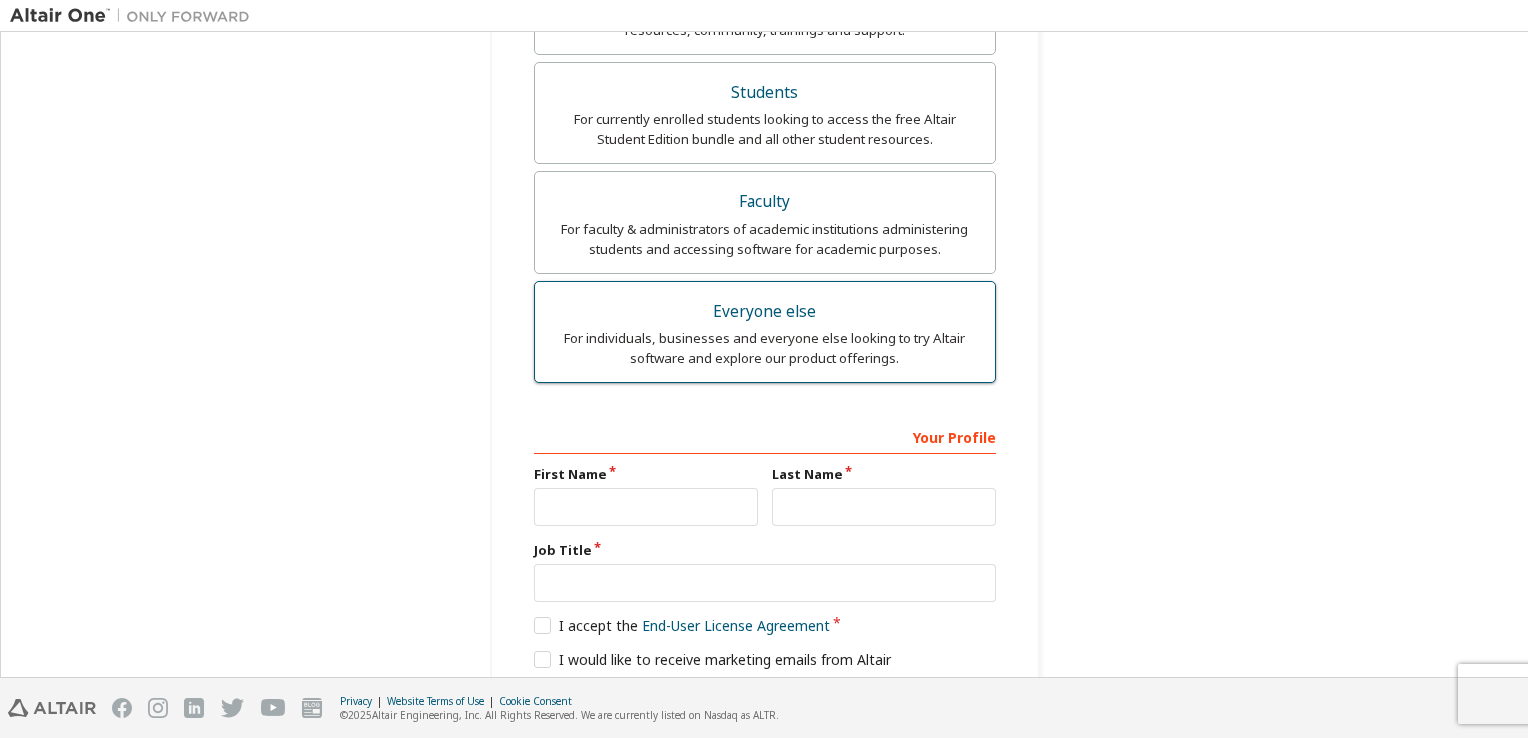 scroll, scrollTop: 531, scrollLeft: 0, axis: vertical 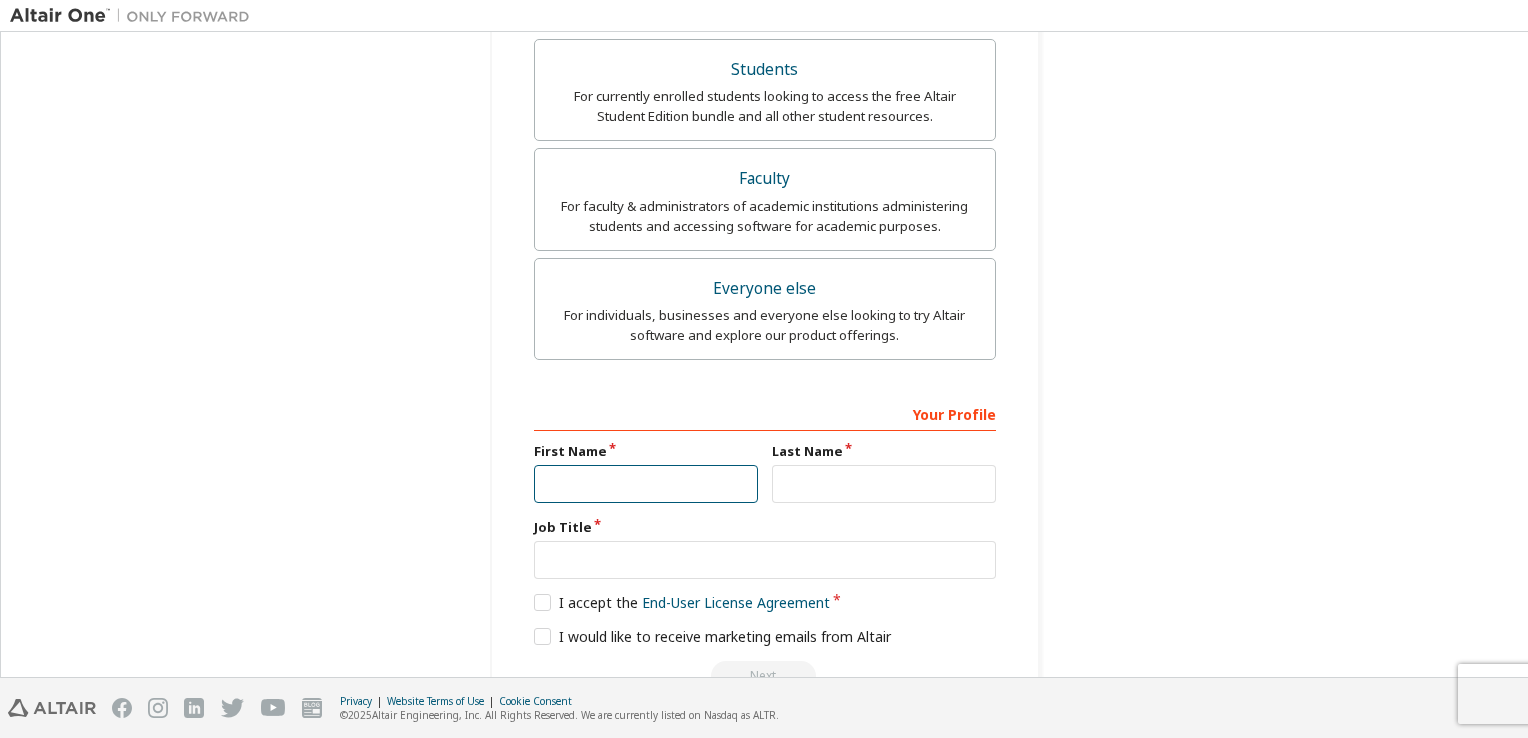 click at bounding box center (646, 484) 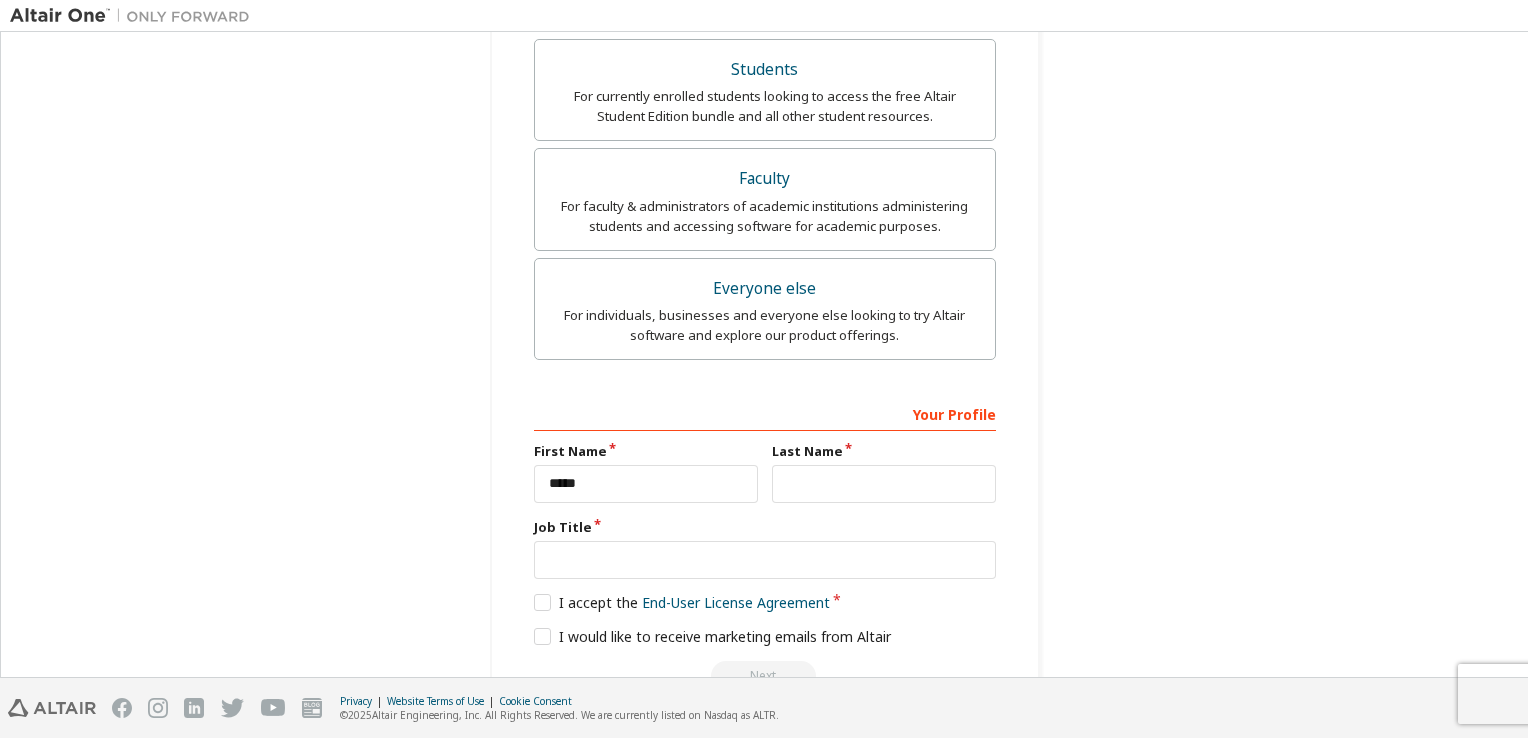 type on "**********" 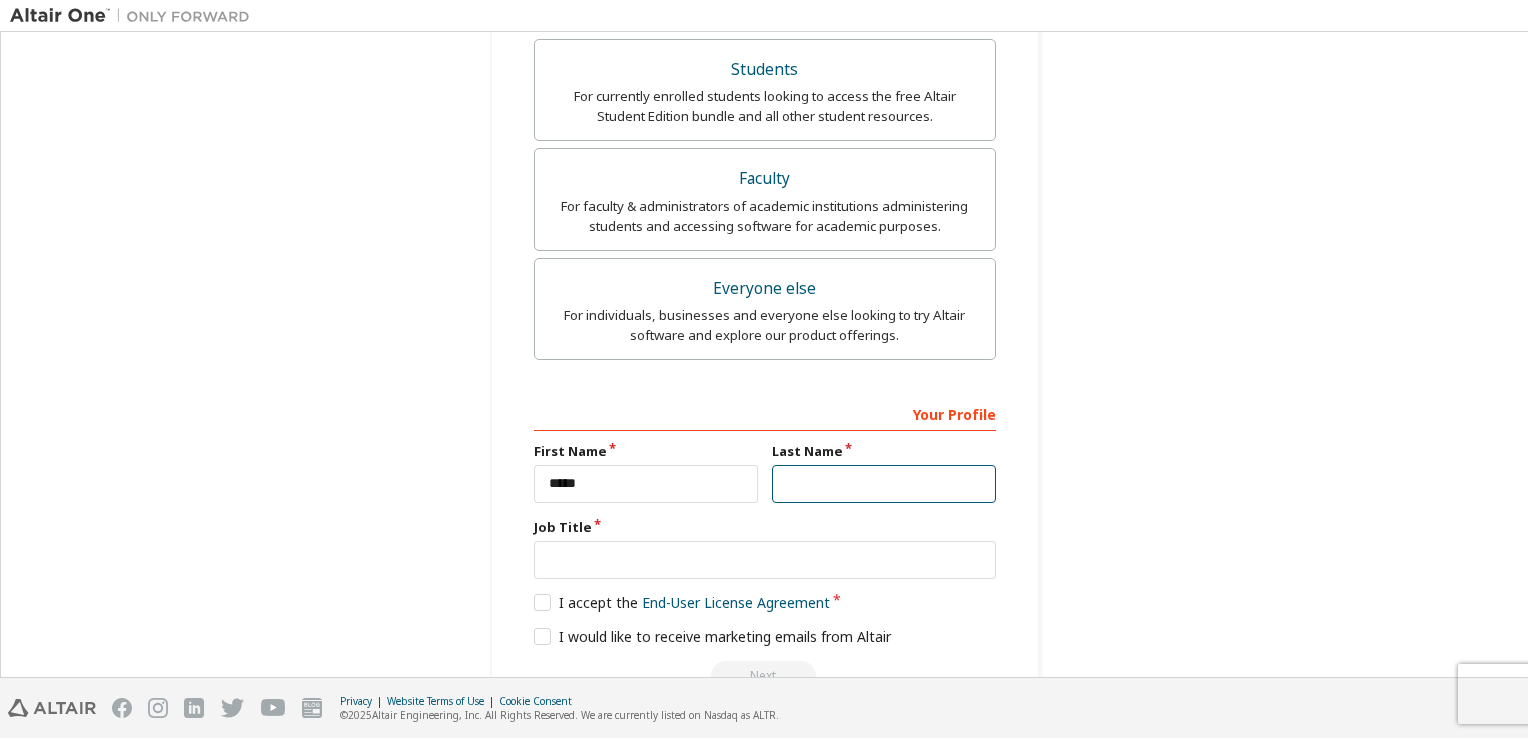 type on "*******" 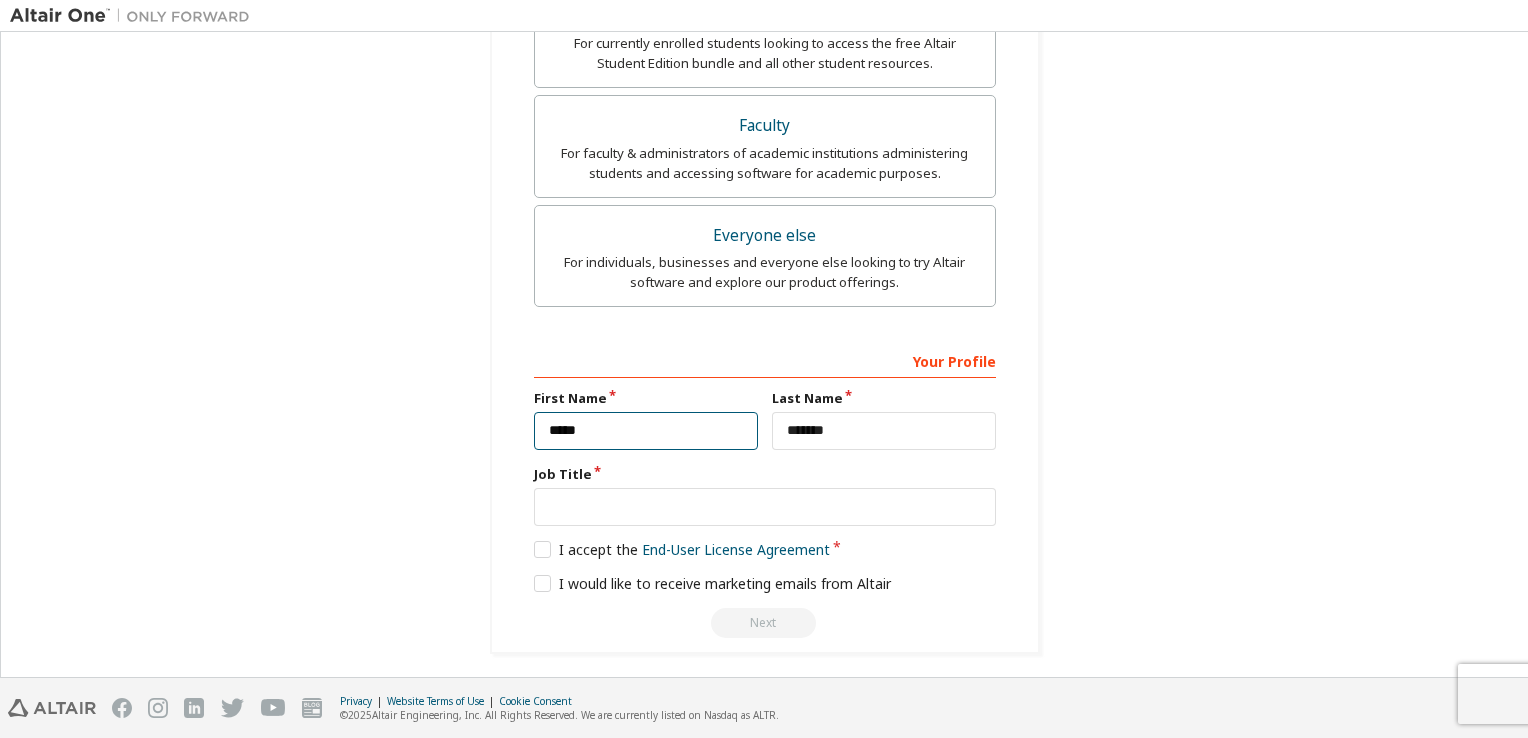scroll, scrollTop: 583, scrollLeft: 0, axis: vertical 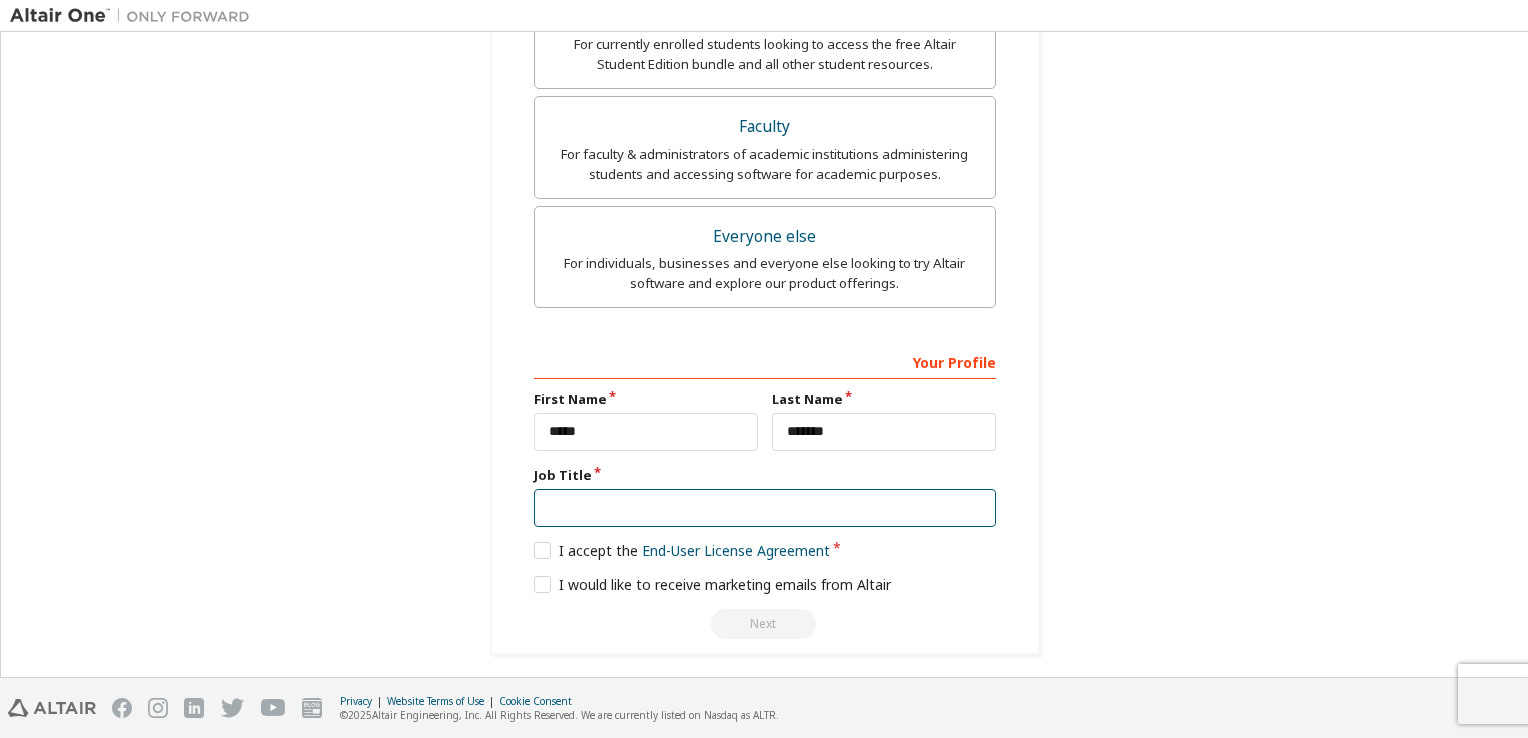 click at bounding box center (765, 508) 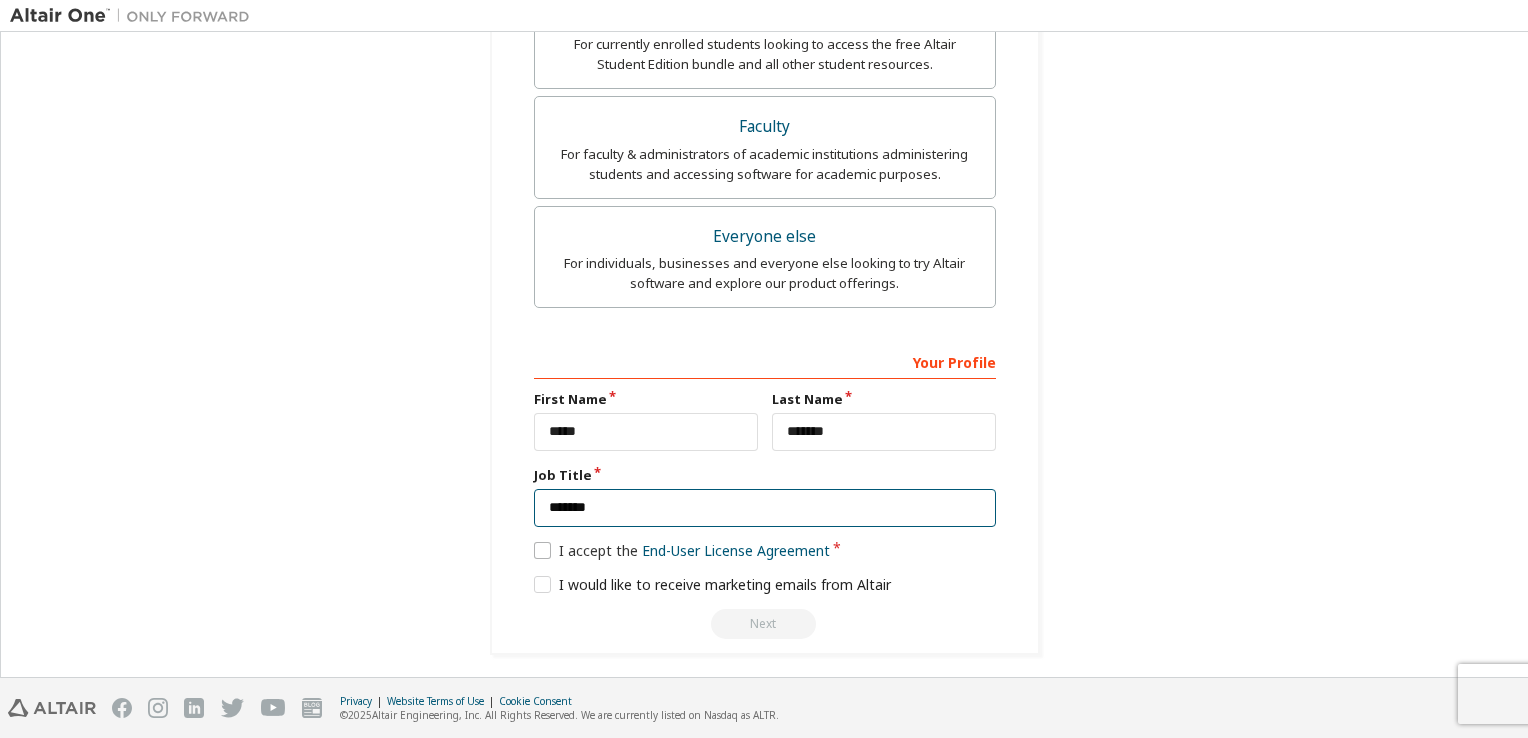 type on "*******" 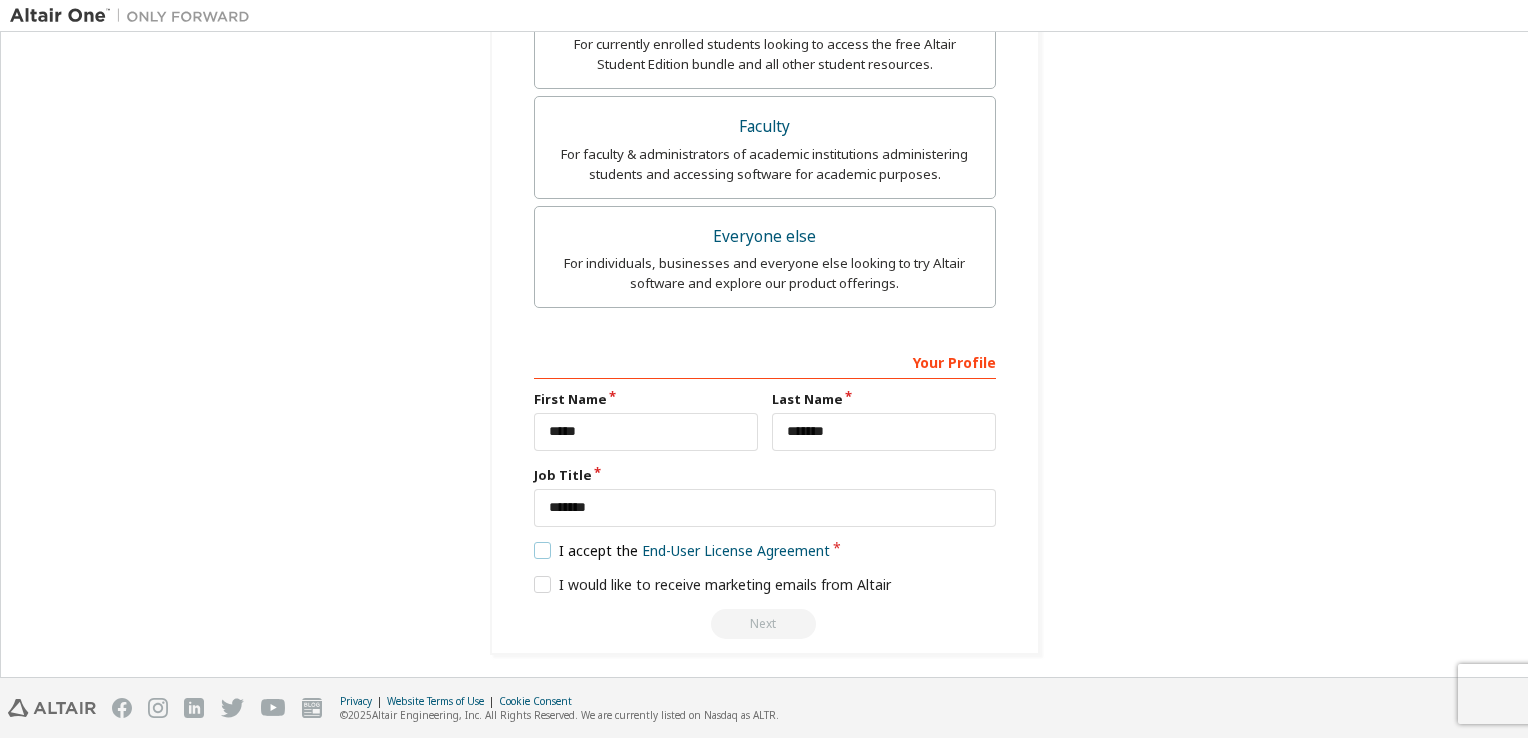 click on "I accept the    End-User License Agreement" at bounding box center (682, 550) 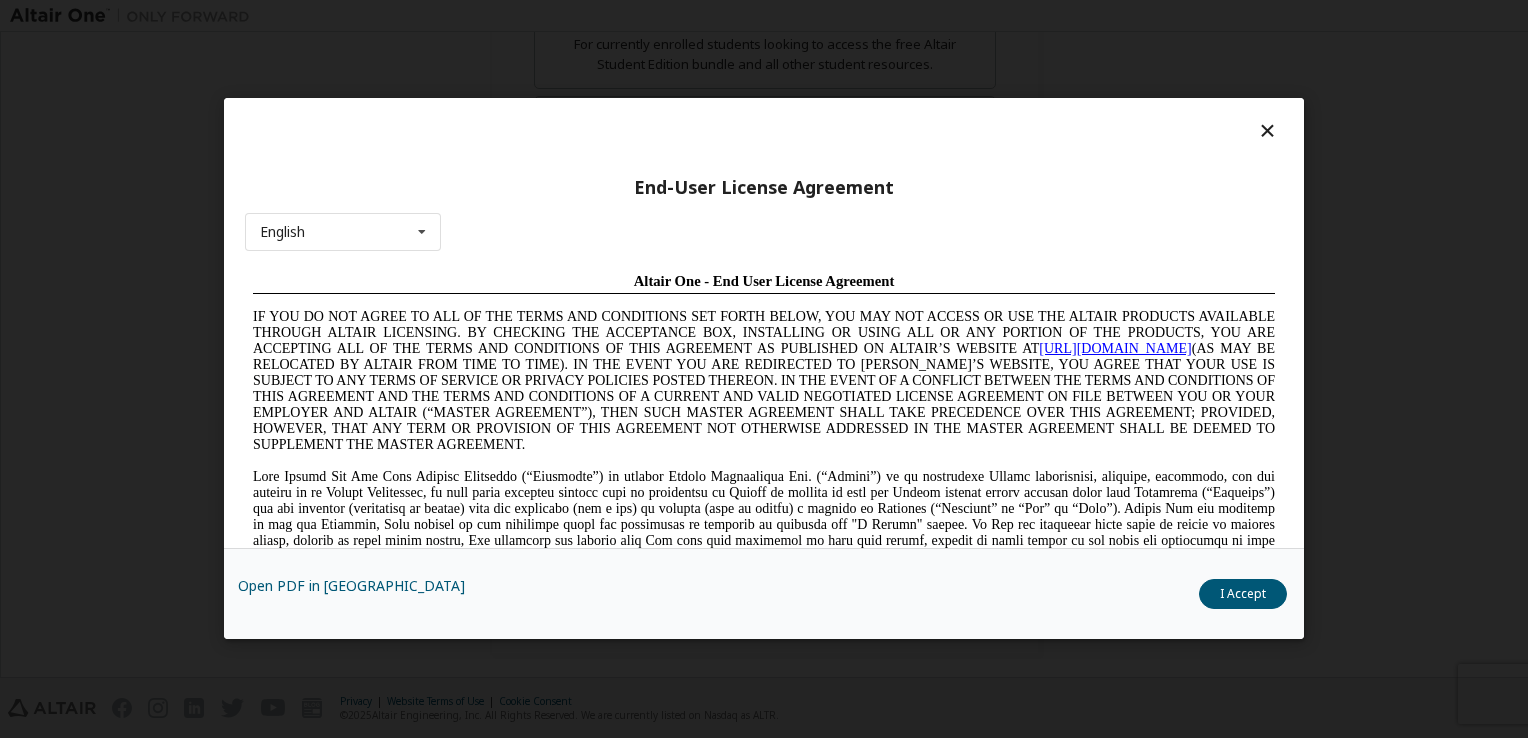 scroll, scrollTop: 0, scrollLeft: 0, axis: both 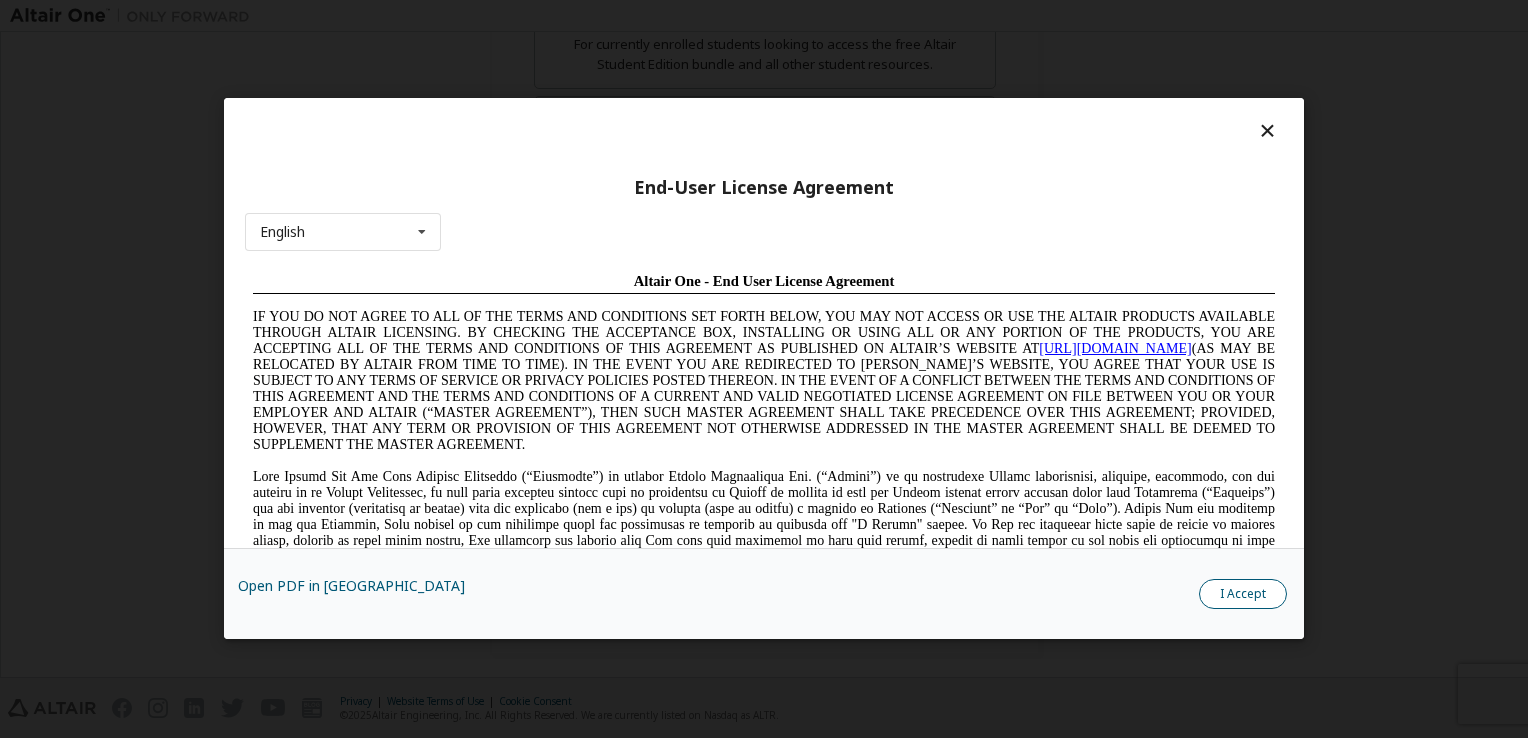 click on "I Accept" at bounding box center [1243, 595] 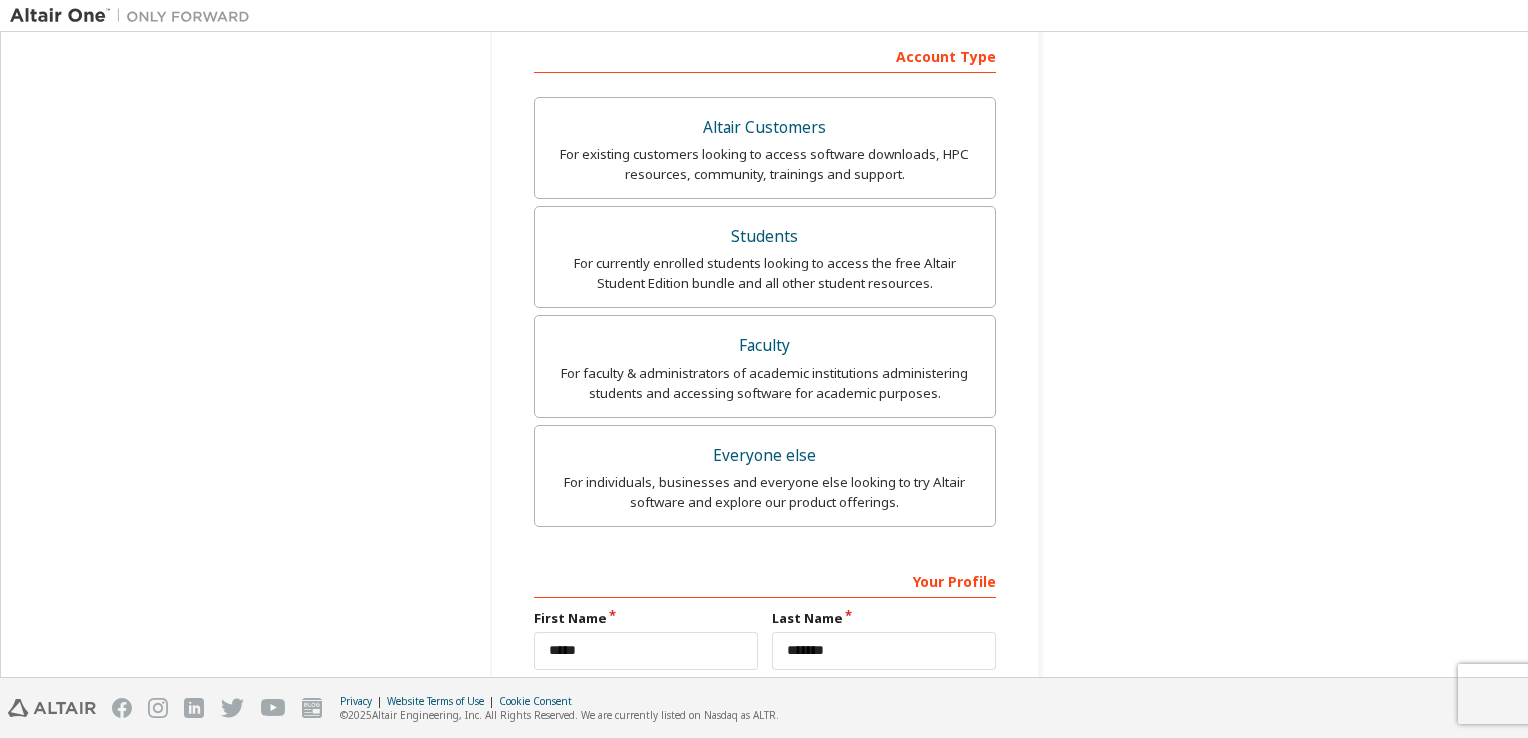 scroll, scrollTop: 356, scrollLeft: 0, axis: vertical 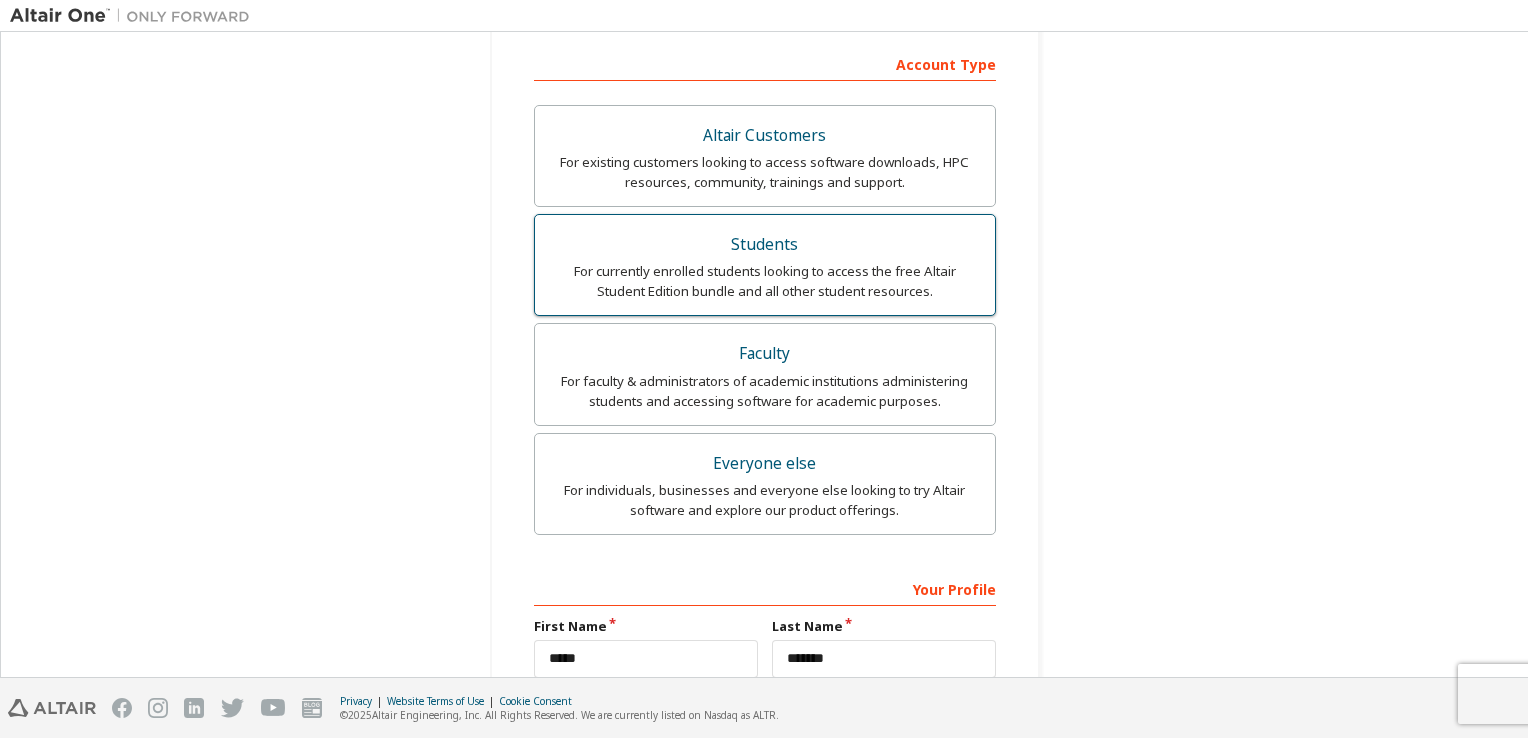 click on "Students" at bounding box center (765, 245) 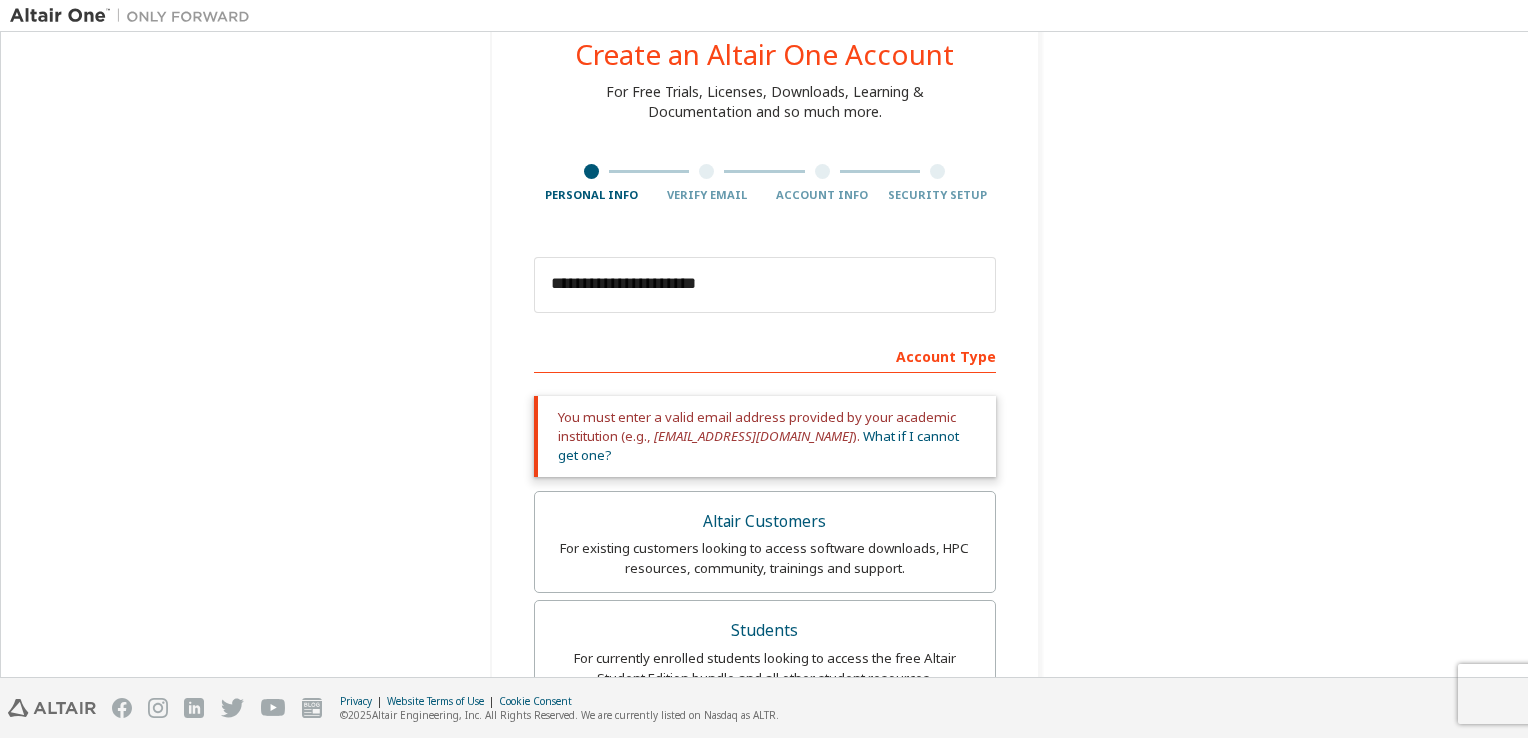 scroll, scrollTop: 64, scrollLeft: 0, axis: vertical 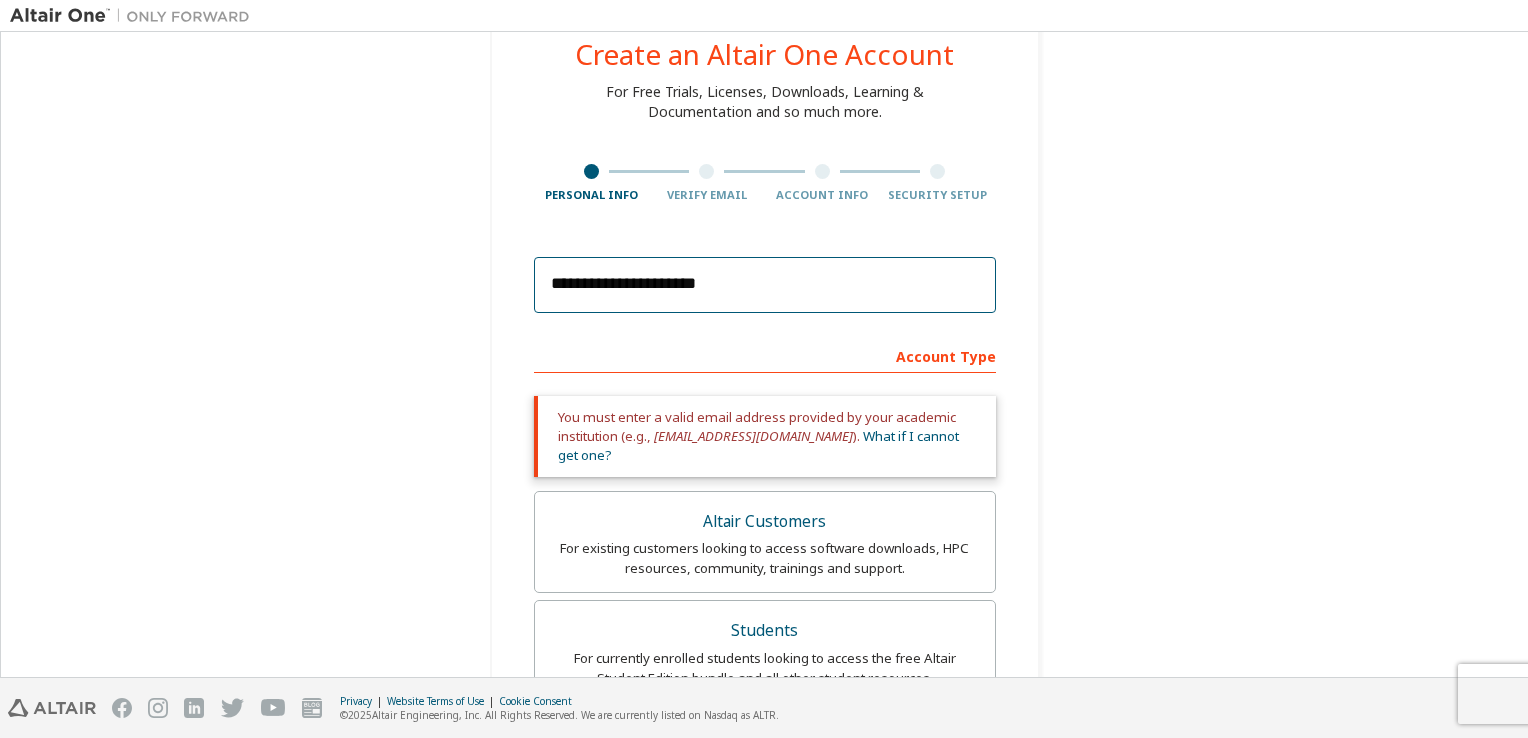 click on "**********" at bounding box center [765, 285] 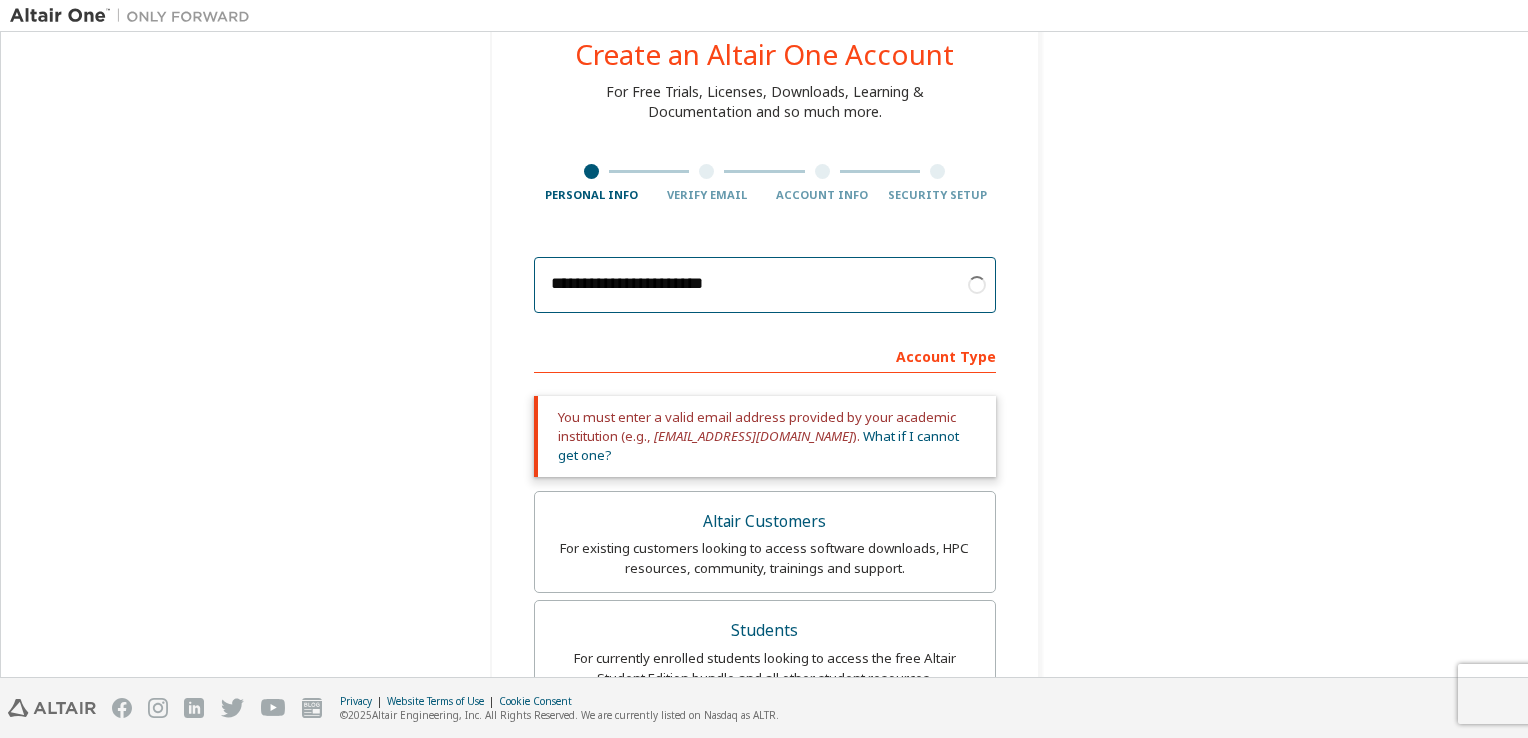 drag, startPoint x: 761, startPoint y: 298, endPoint x: 568, endPoint y: 282, distance: 193.66208 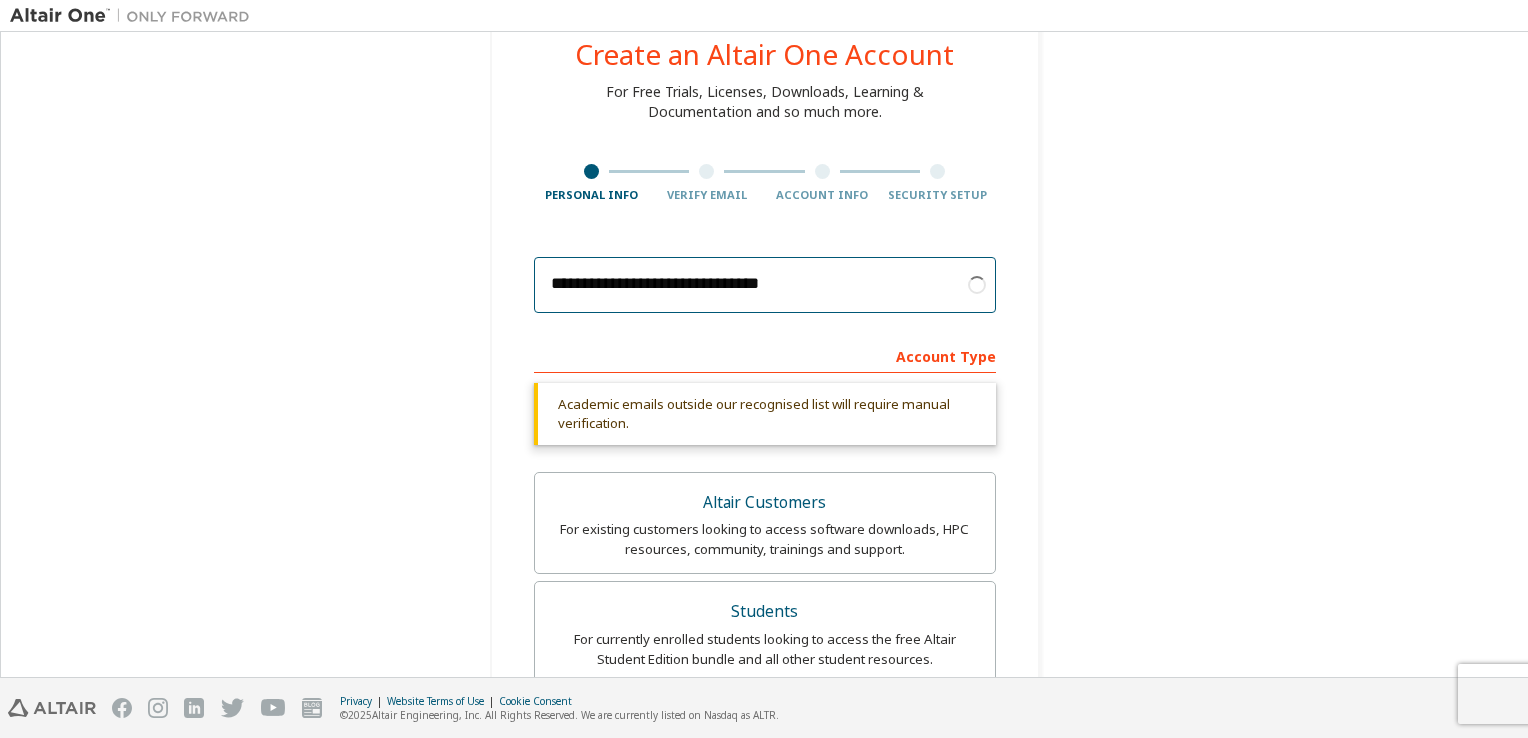 click on "**********" at bounding box center (765, 285) 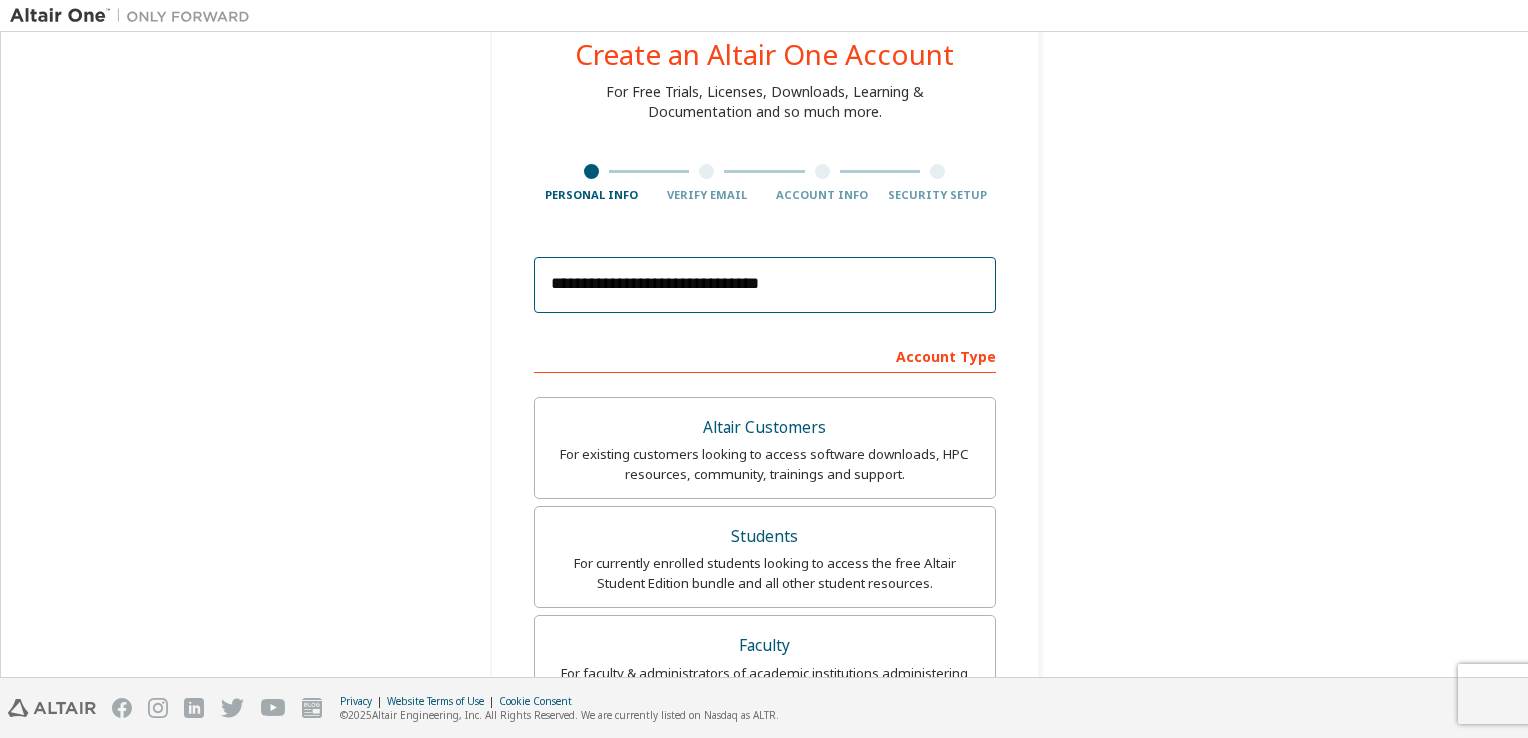 type on "**********" 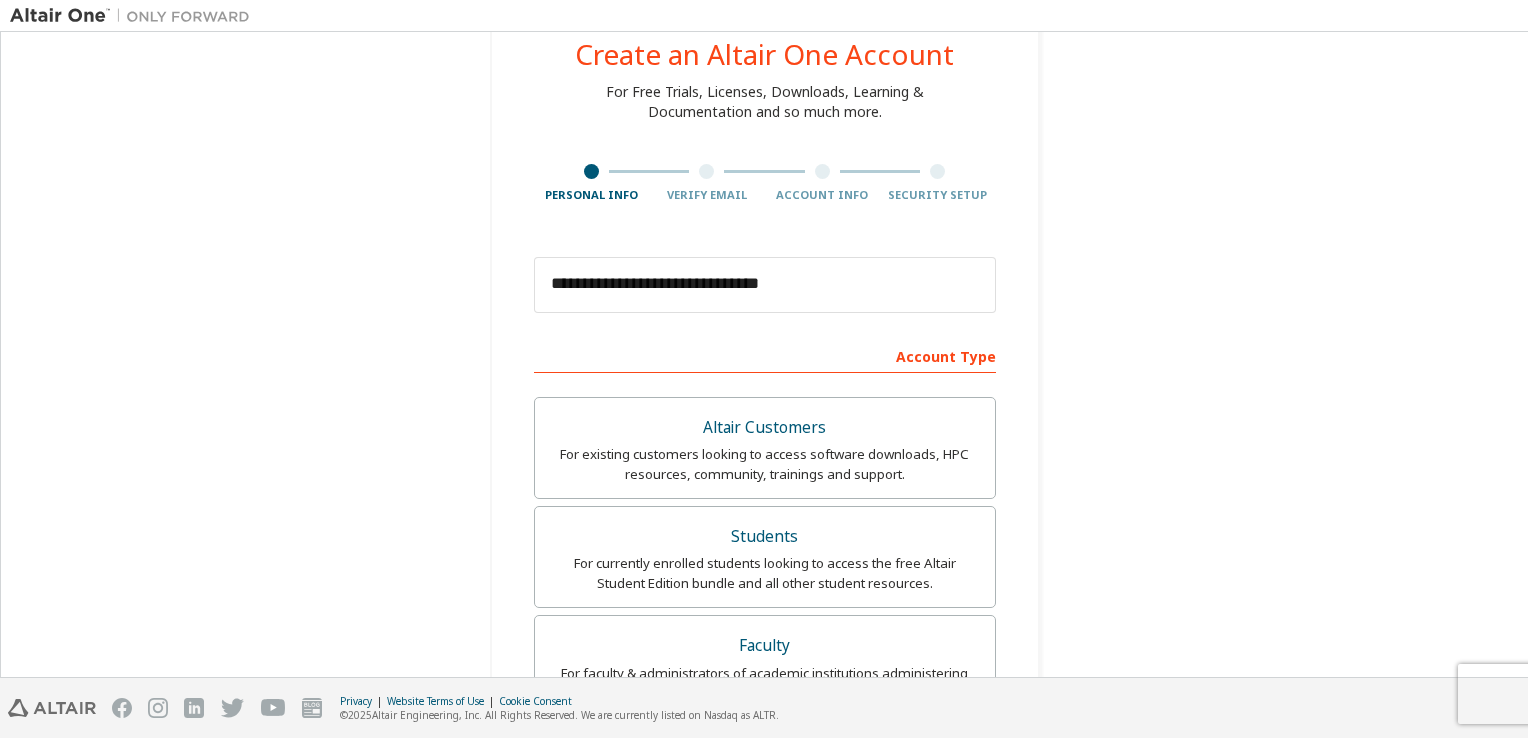 click on "Account Type" at bounding box center (765, 355) 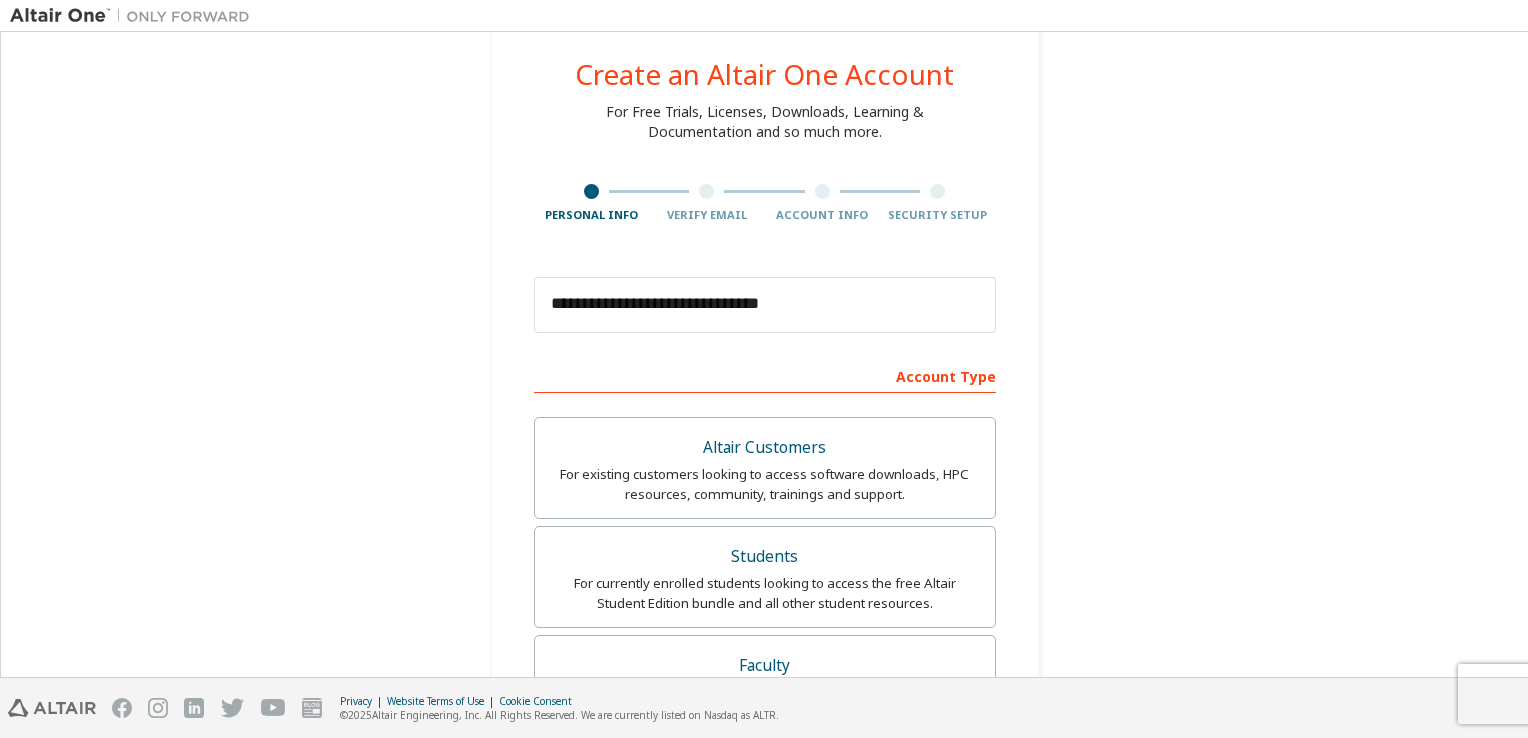 scroll, scrollTop: 16, scrollLeft: 0, axis: vertical 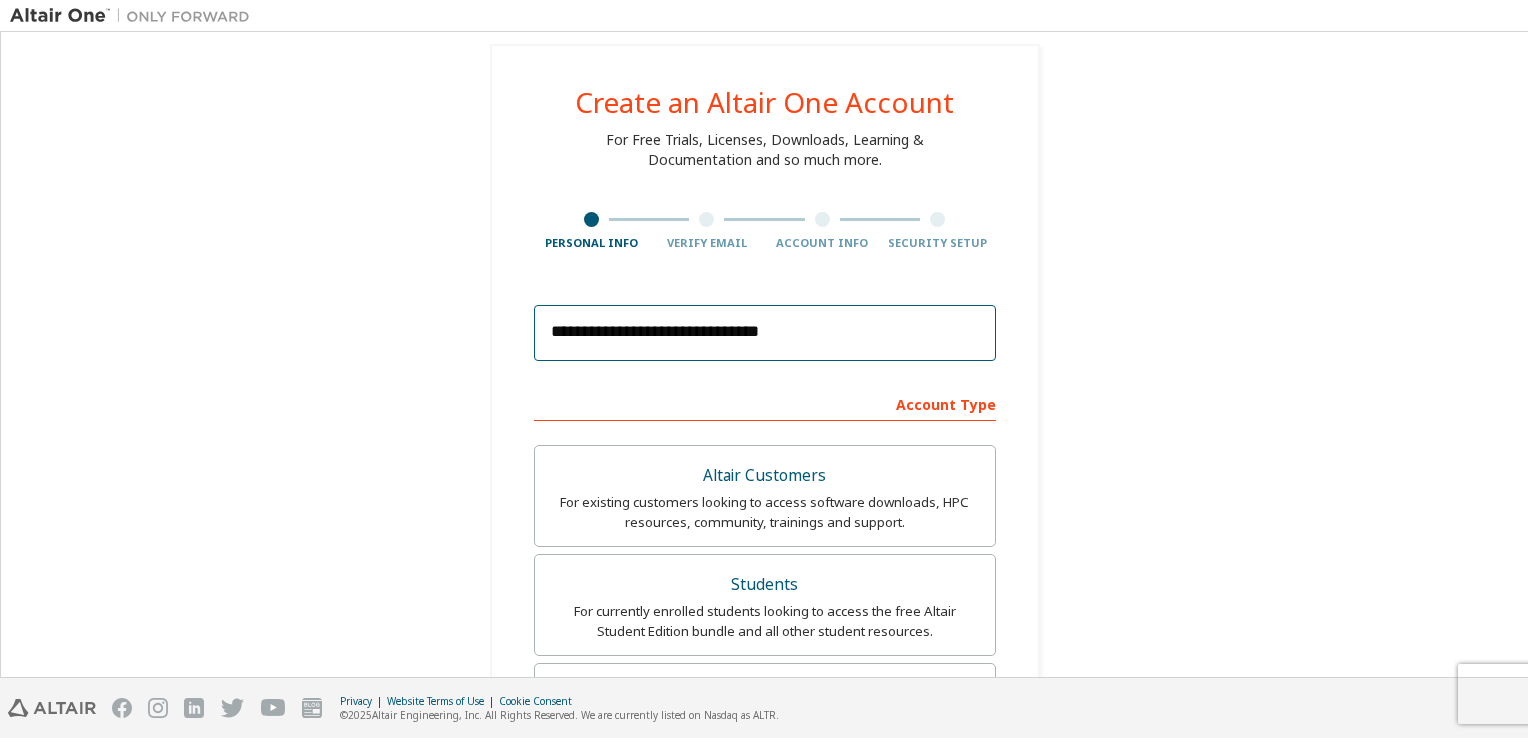 click on "**********" at bounding box center [765, 333] 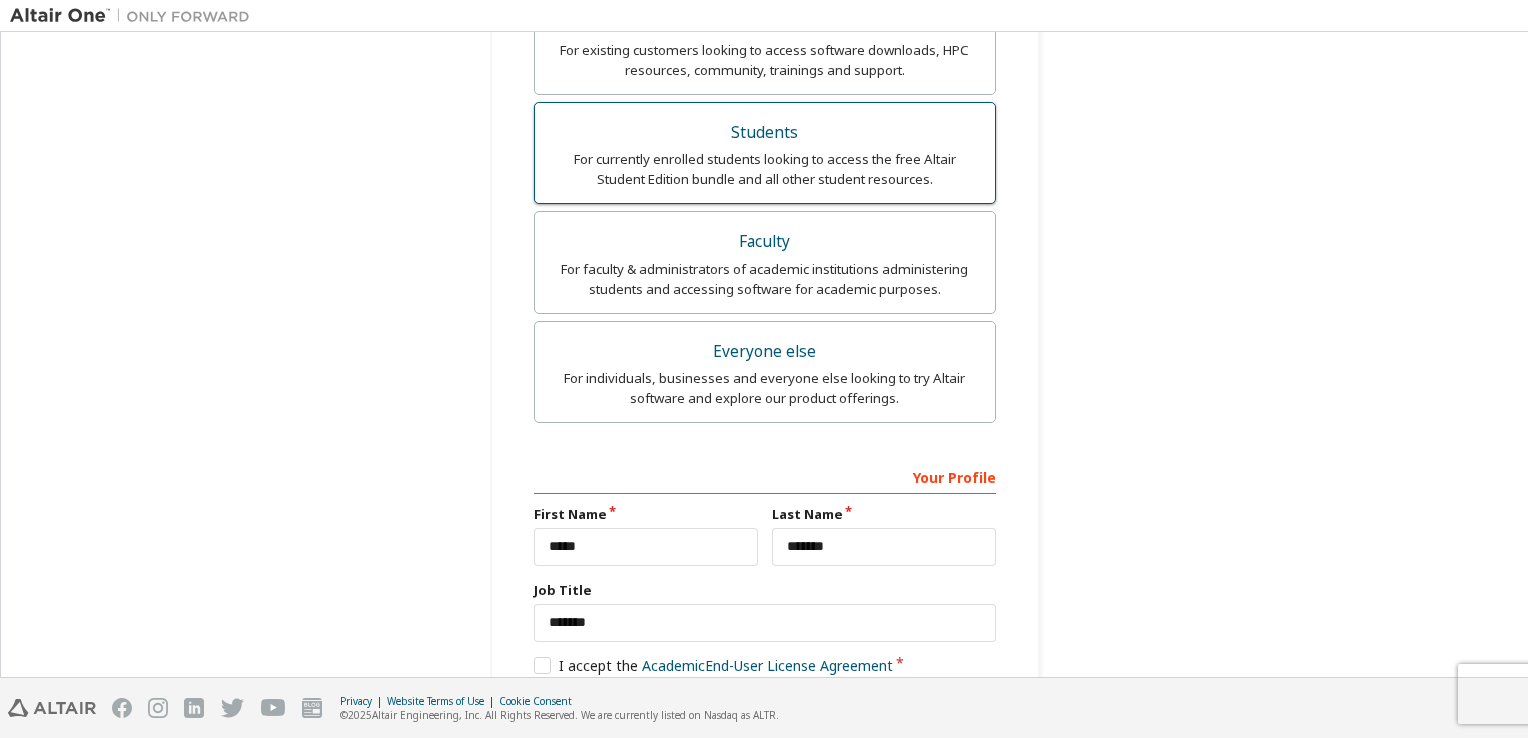 scroll, scrollTop: 584, scrollLeft: 0, axis: vertical 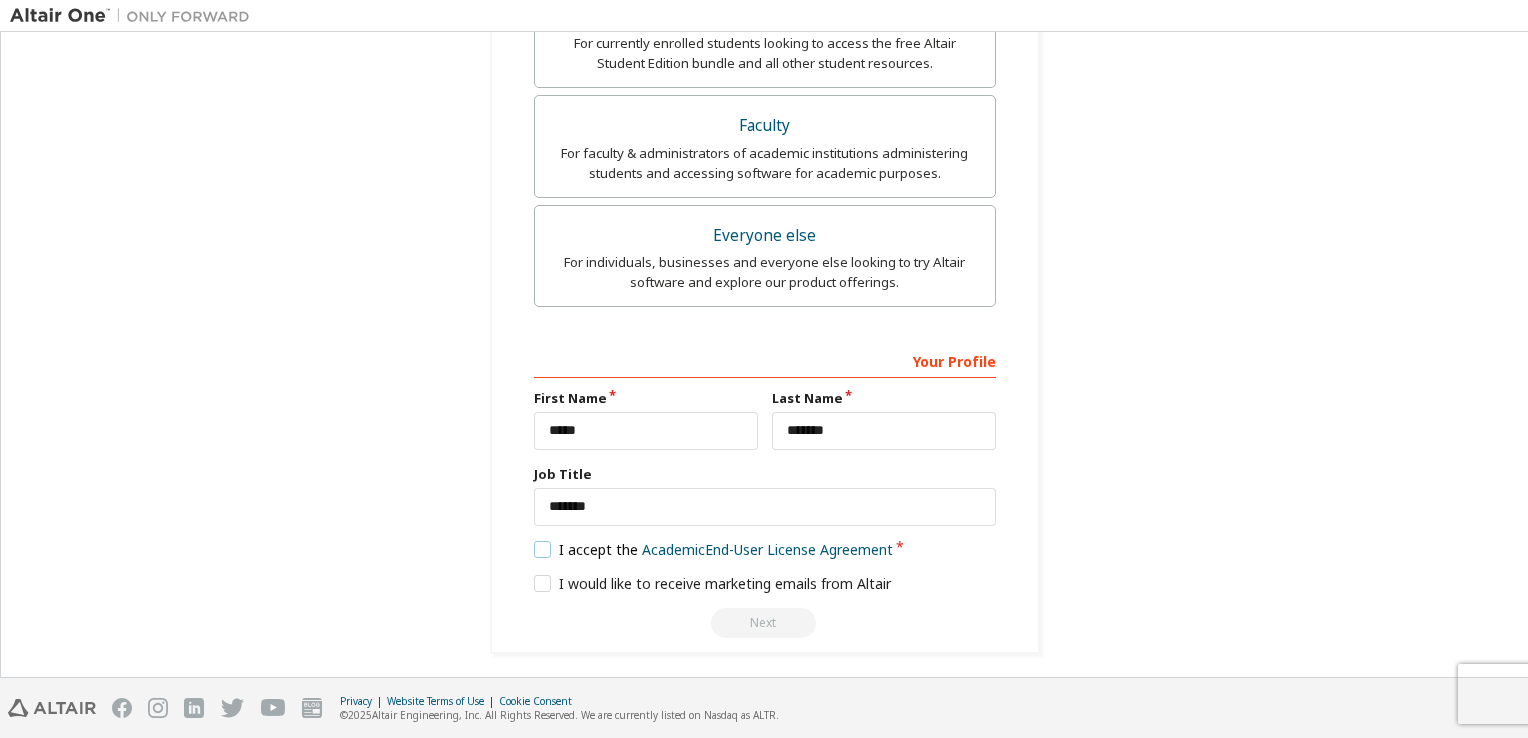 click on "I accept the   Academic   End-User License Agreement" at bounding box center (714, 549) 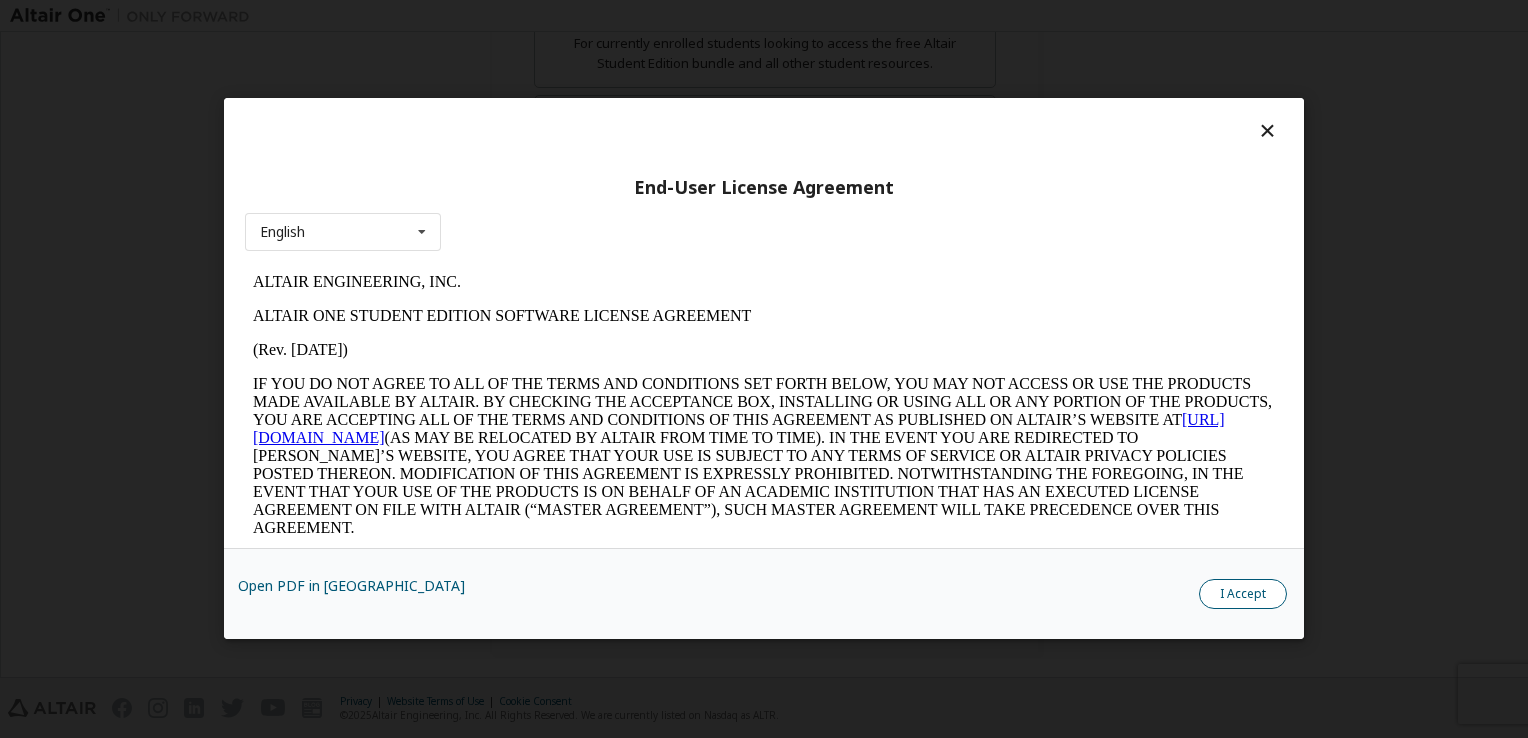 scroll, scrollTop: 0, scrollLeft: 0, axis: both 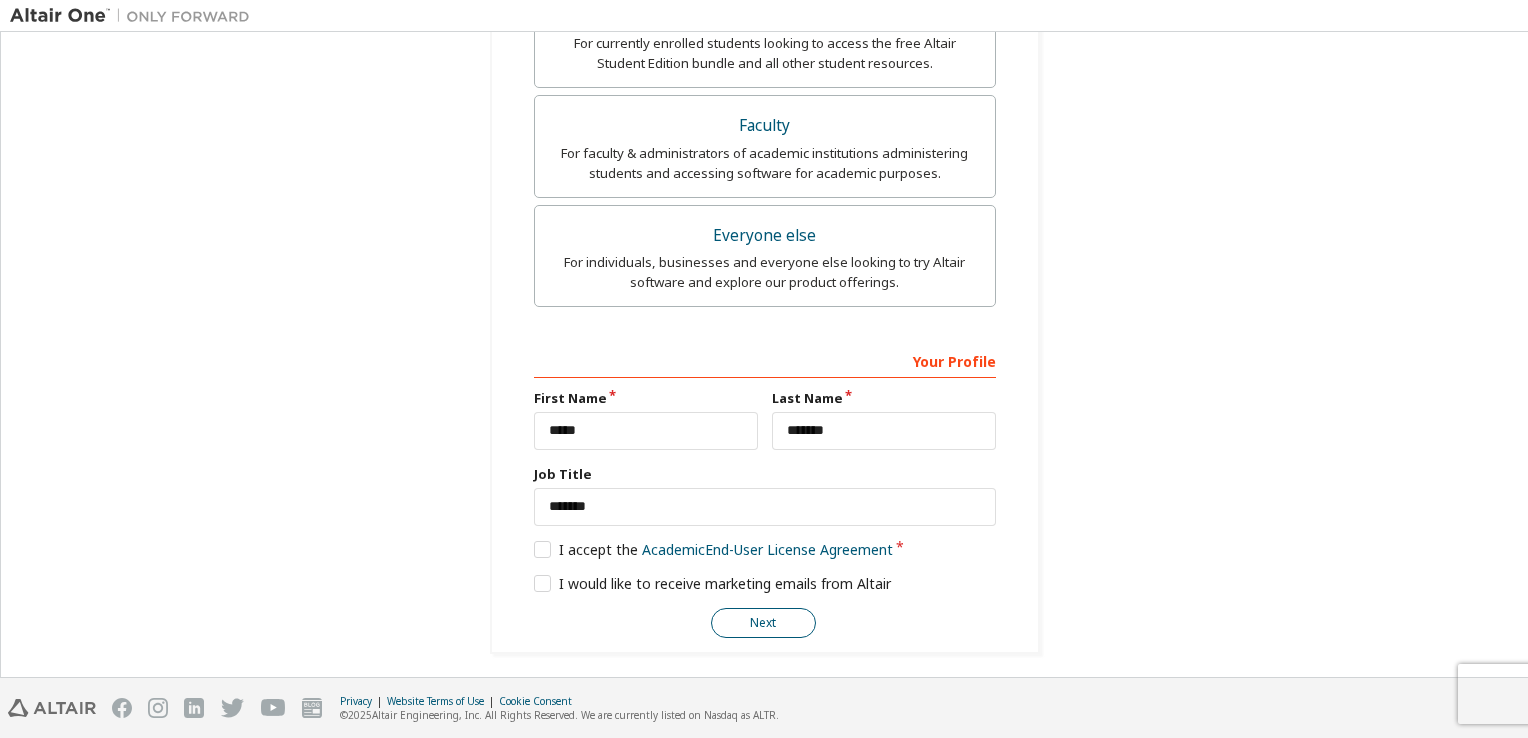 click on "Next" at bounding box center (763, 623) 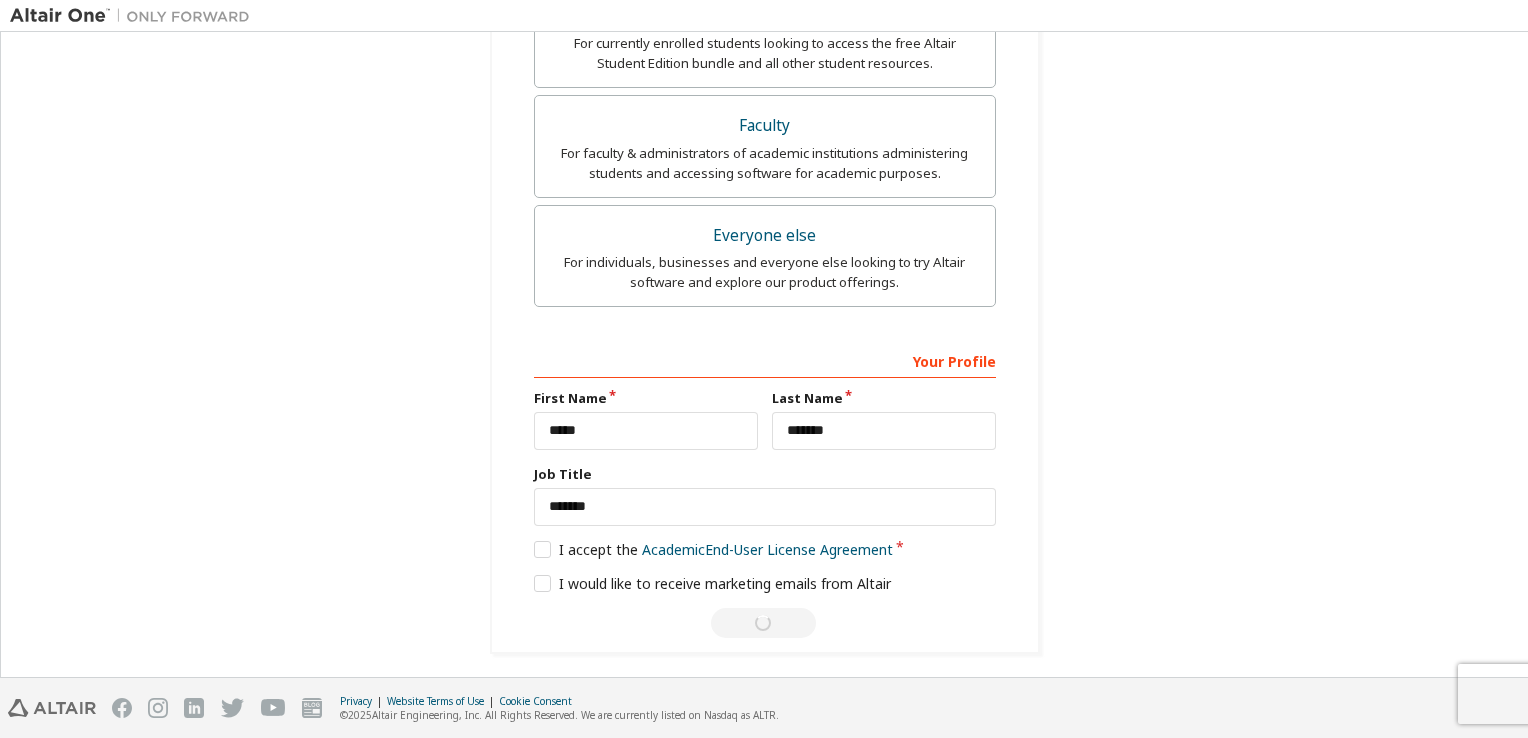 scroll, scrollTop: 0, scrollLeft: 0, axis: both 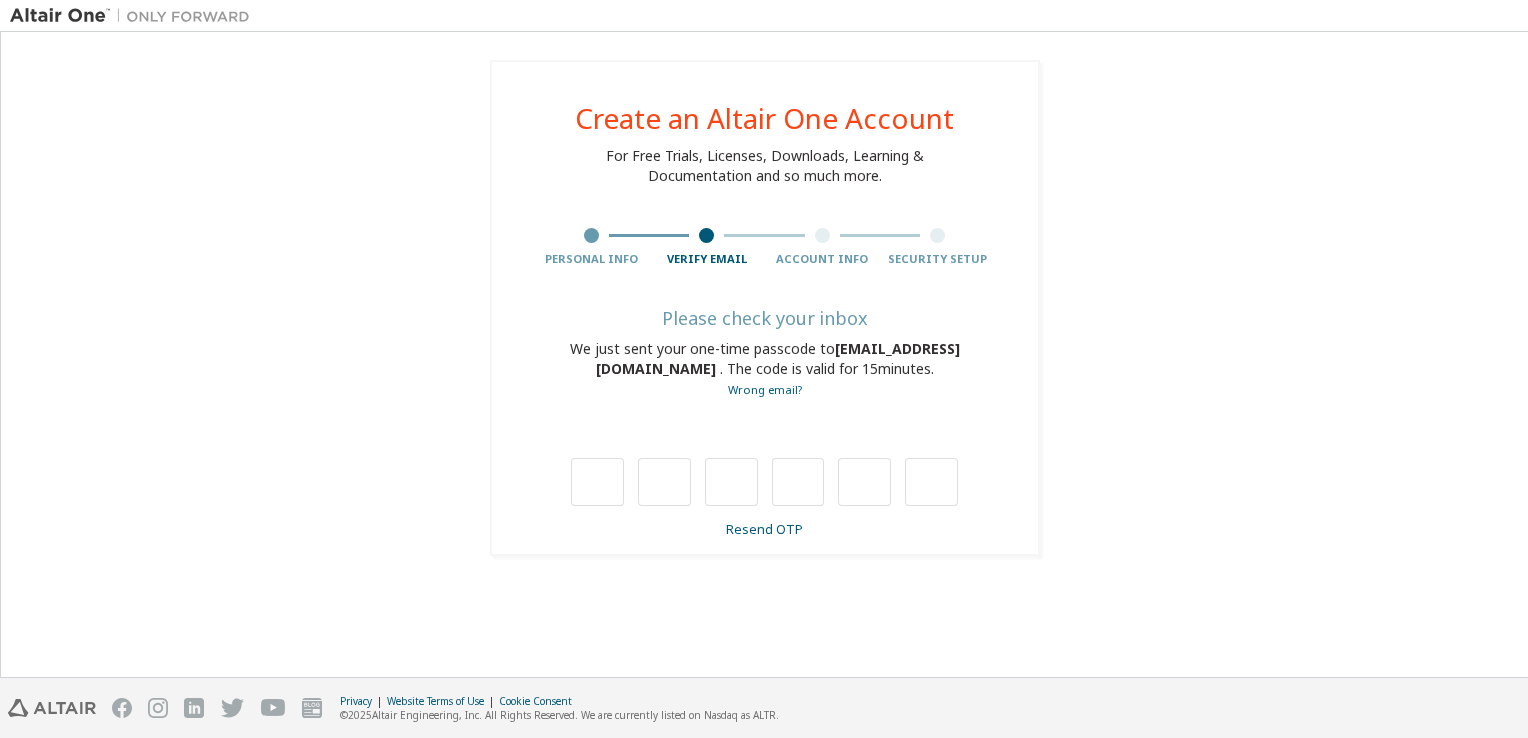 type on "*" 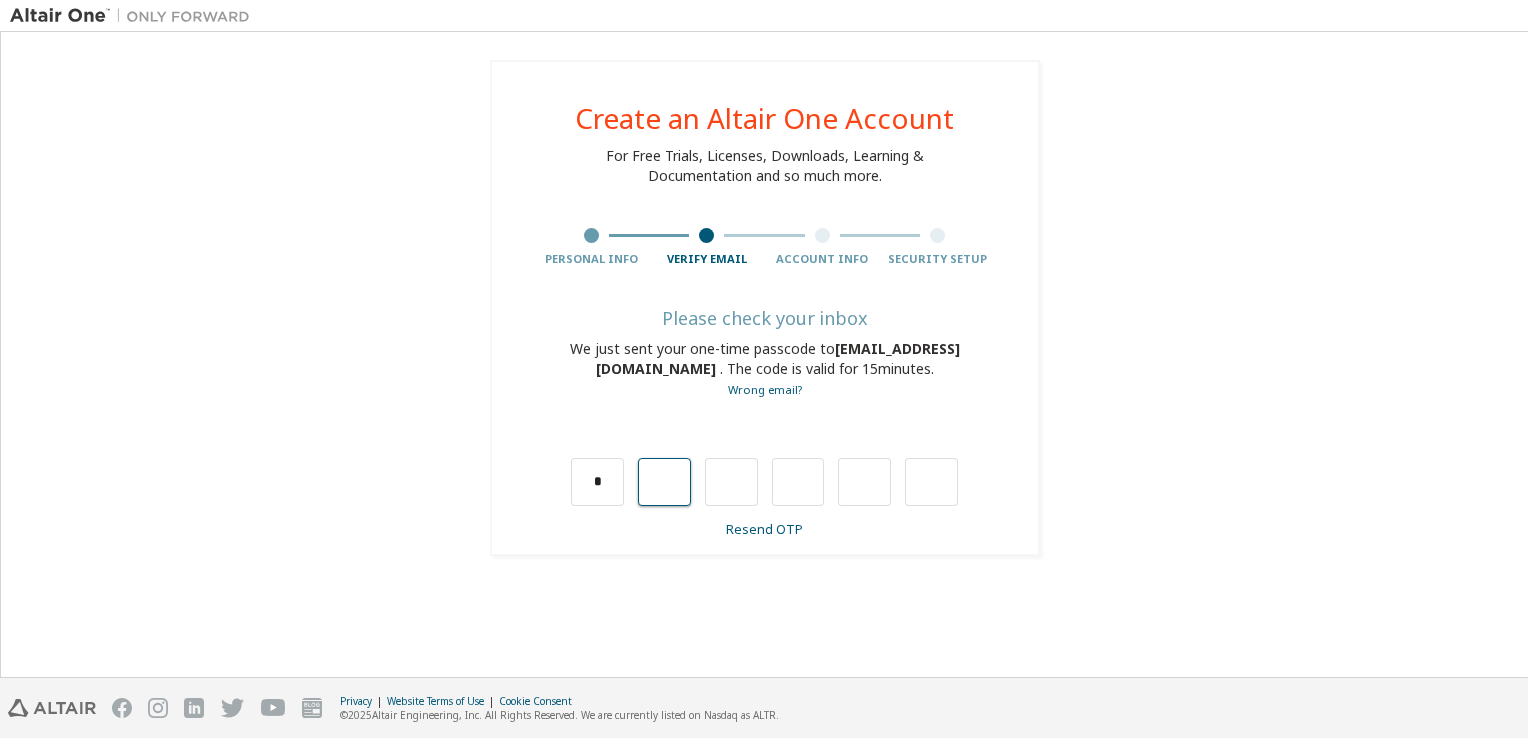 type on "*" 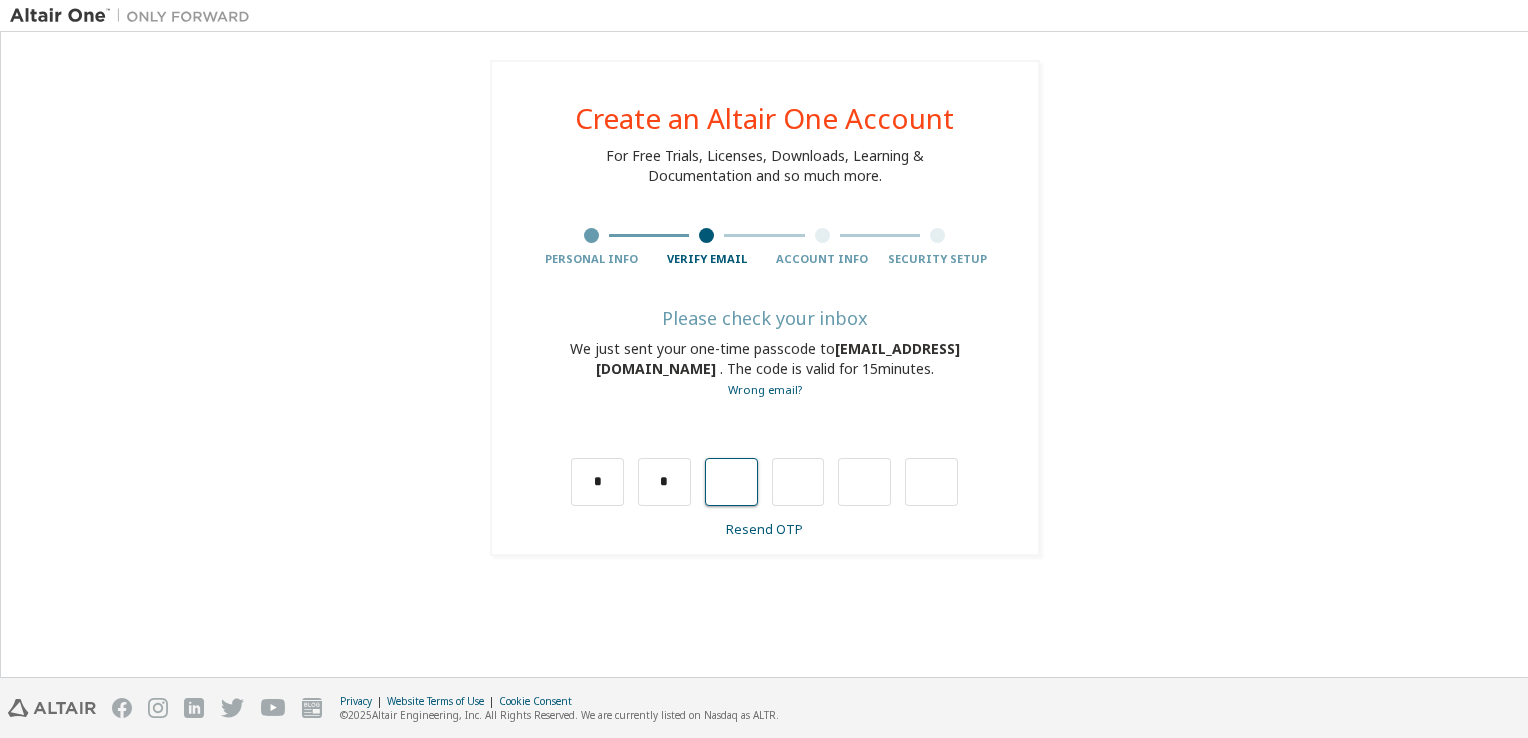 type on "*" 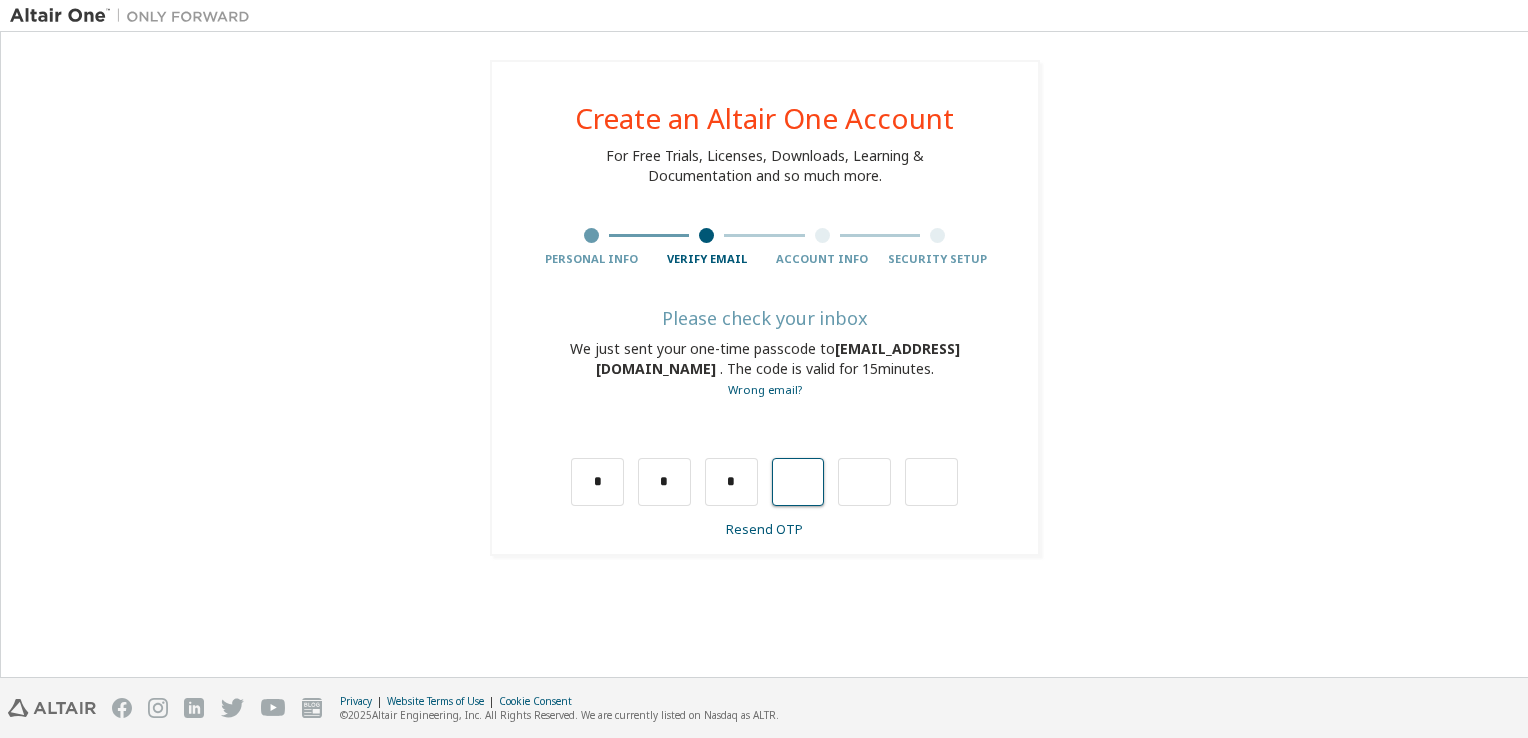 type on "*" 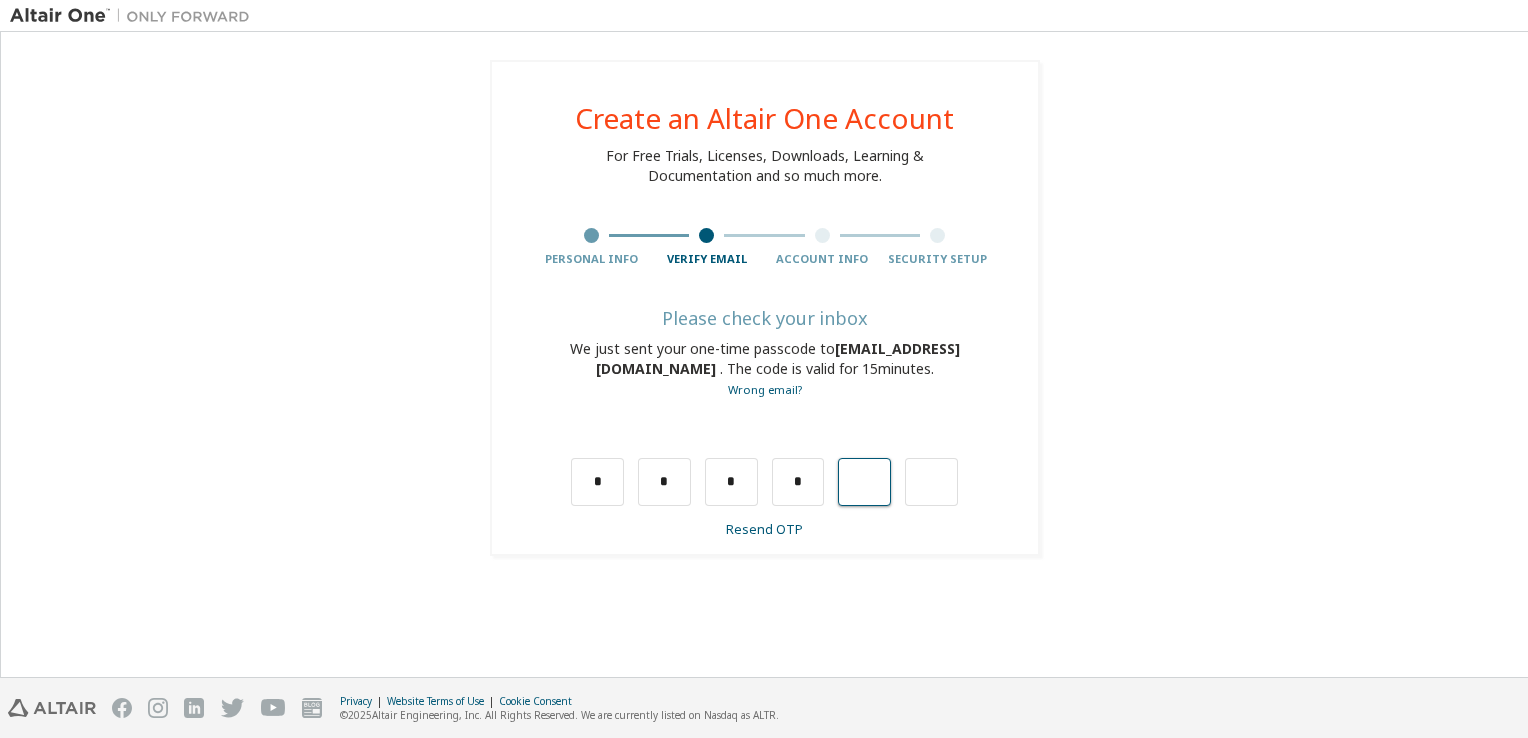 type on "*" 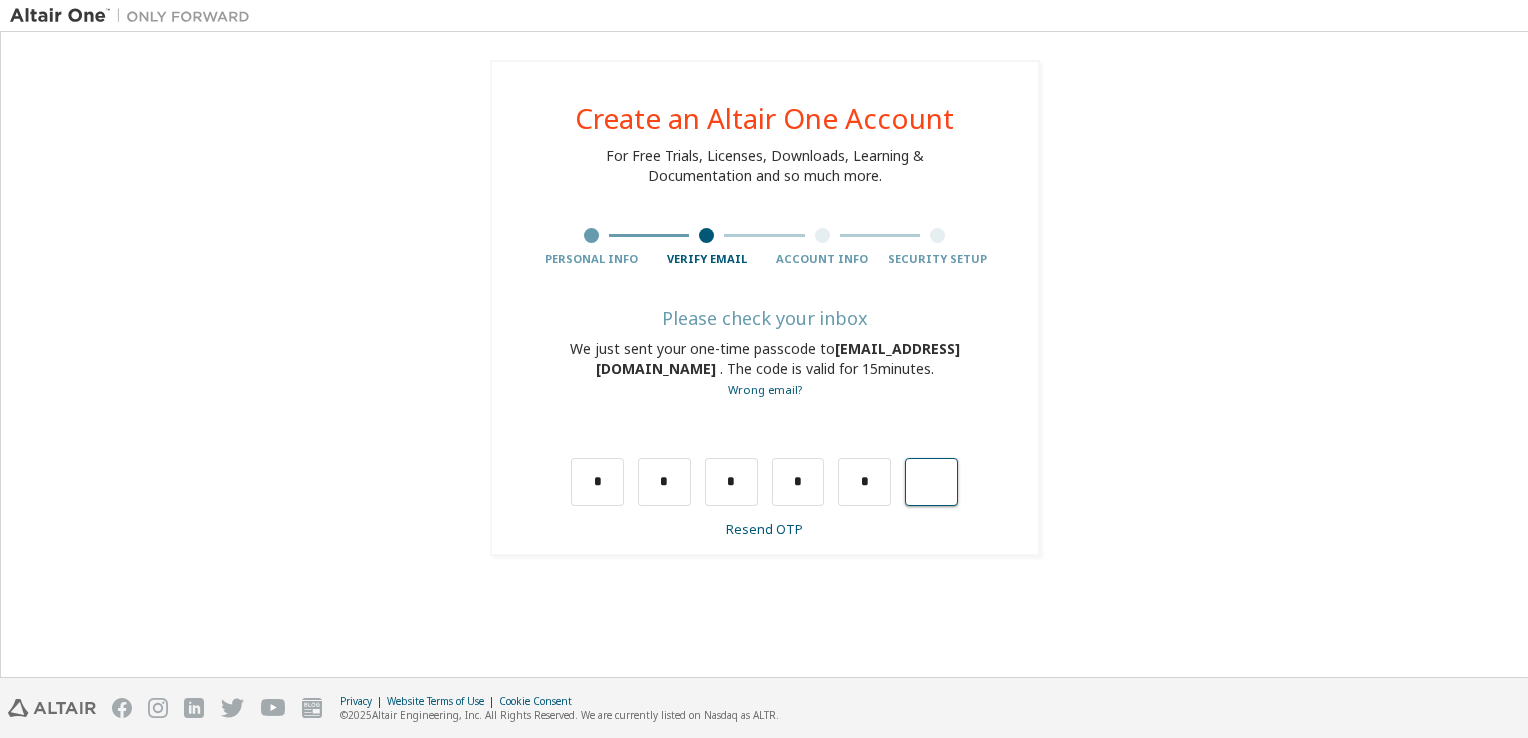 type on "*" 